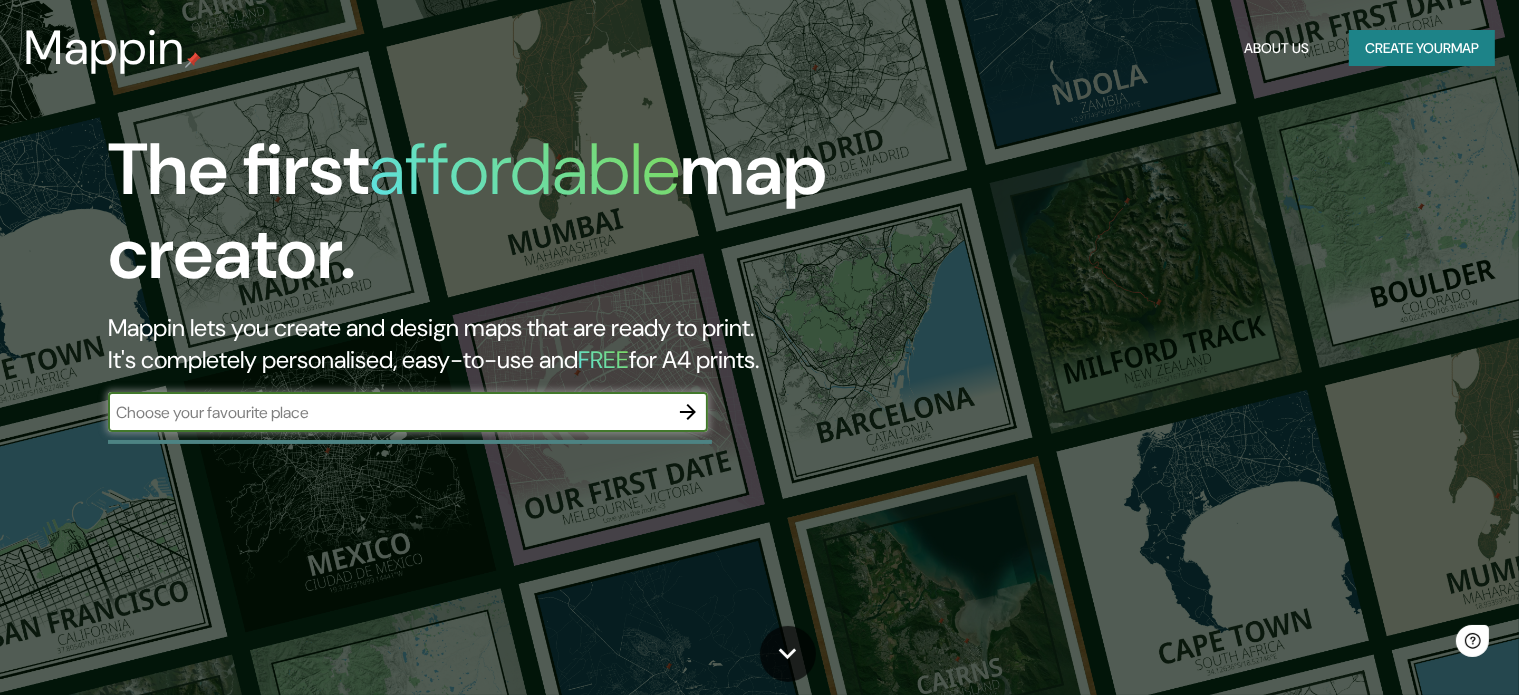 scroll, scrollTop: 0, scrollLeft: 0, axis: both 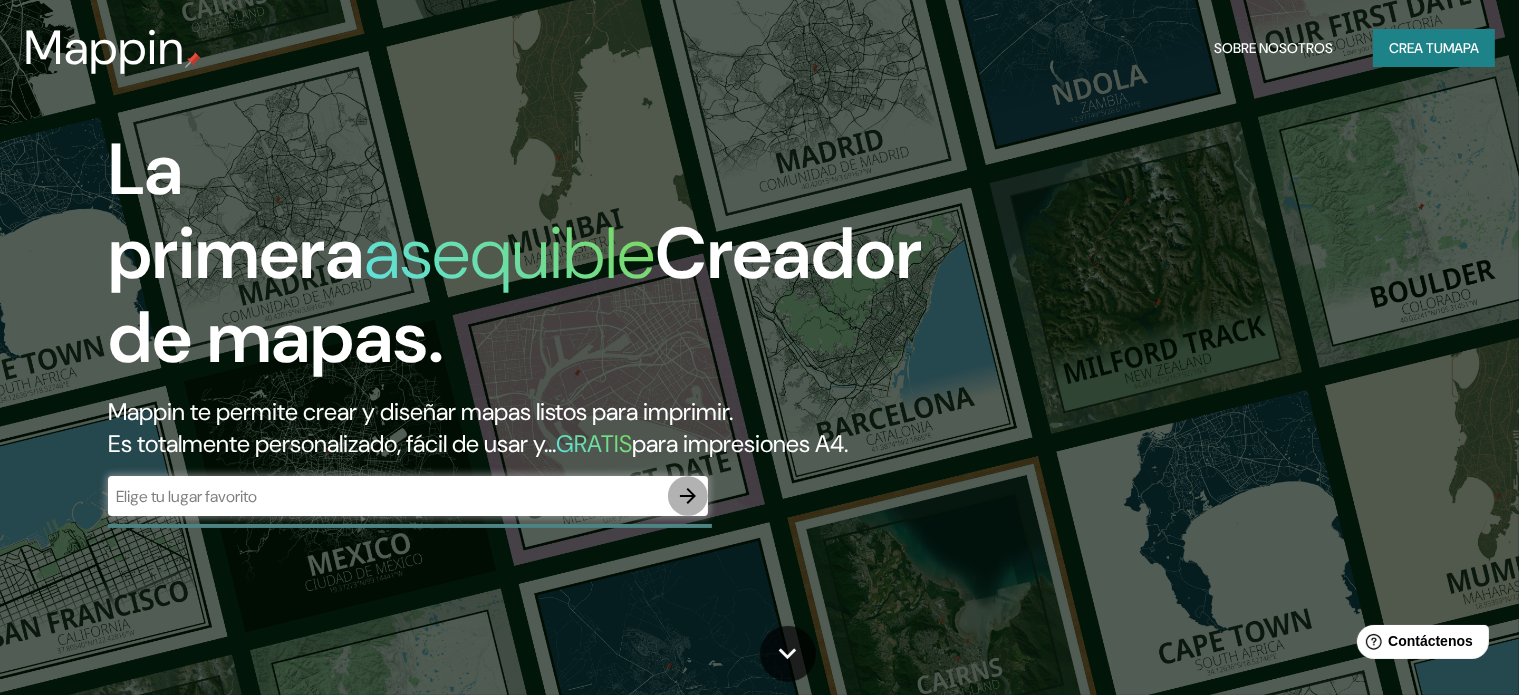 click 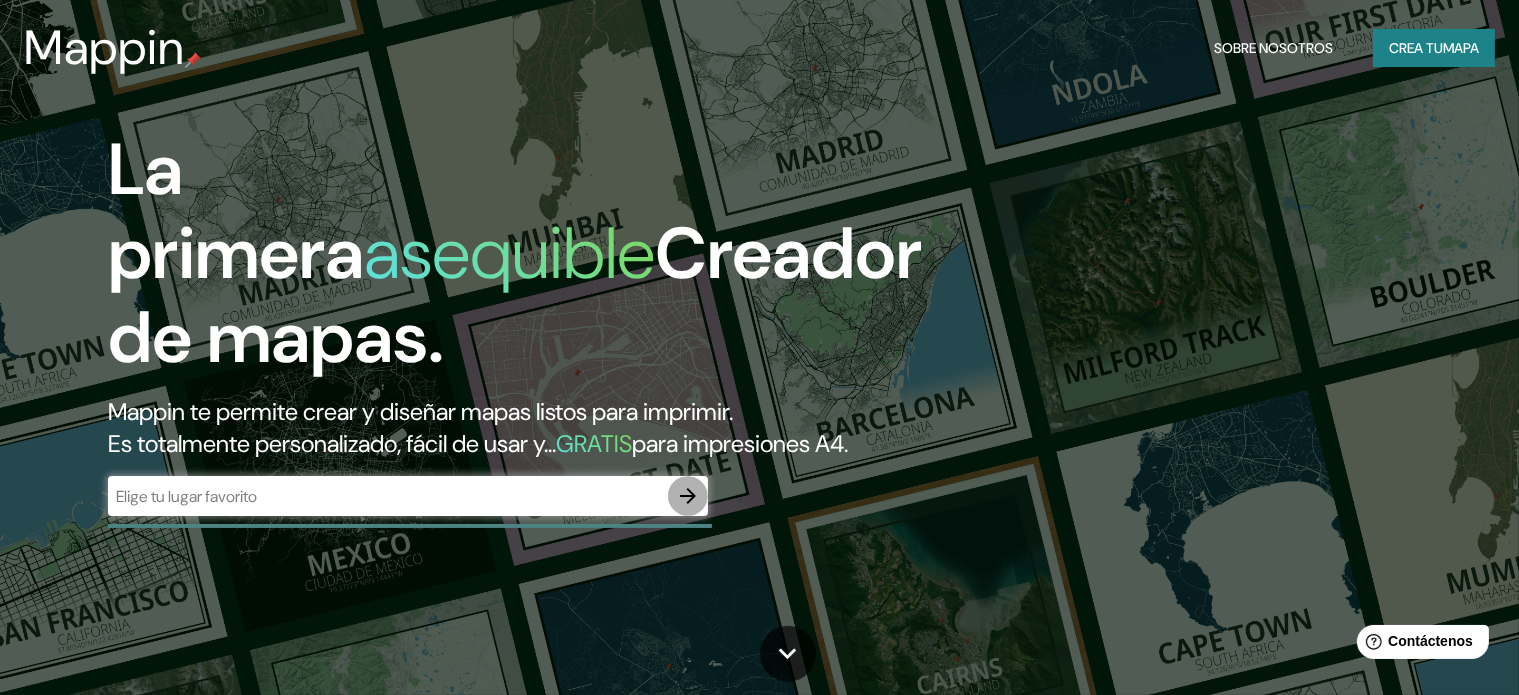 click 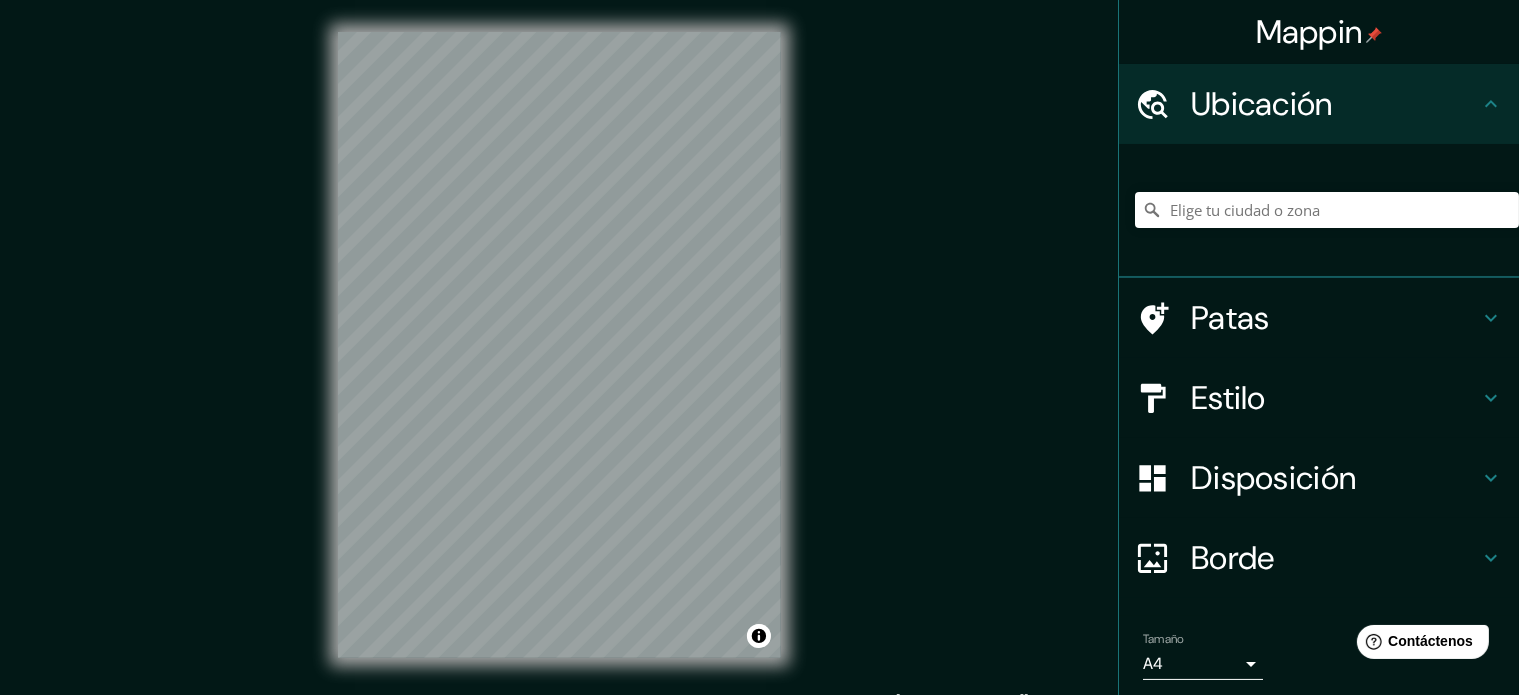 click on "Mappin Ubicación Patas Estilo Disposición Borde Elige un borde.  Consejo  : puedes opacar las capas del marco para crear efectos geniales. Ninguno Simple Transparente Elegante Tamaño A4 single Zoom level too high - zoom in more Crea tu mapa © Mapbox   © OpenStreetMap   Improve this map Si tiene algún problema, sugerencia o inquietud, envíe un correo electrónico a  [EMAIL_ADDRESS][DOMAIN_NAME]  .   . ." at bounding box center (759, 361) 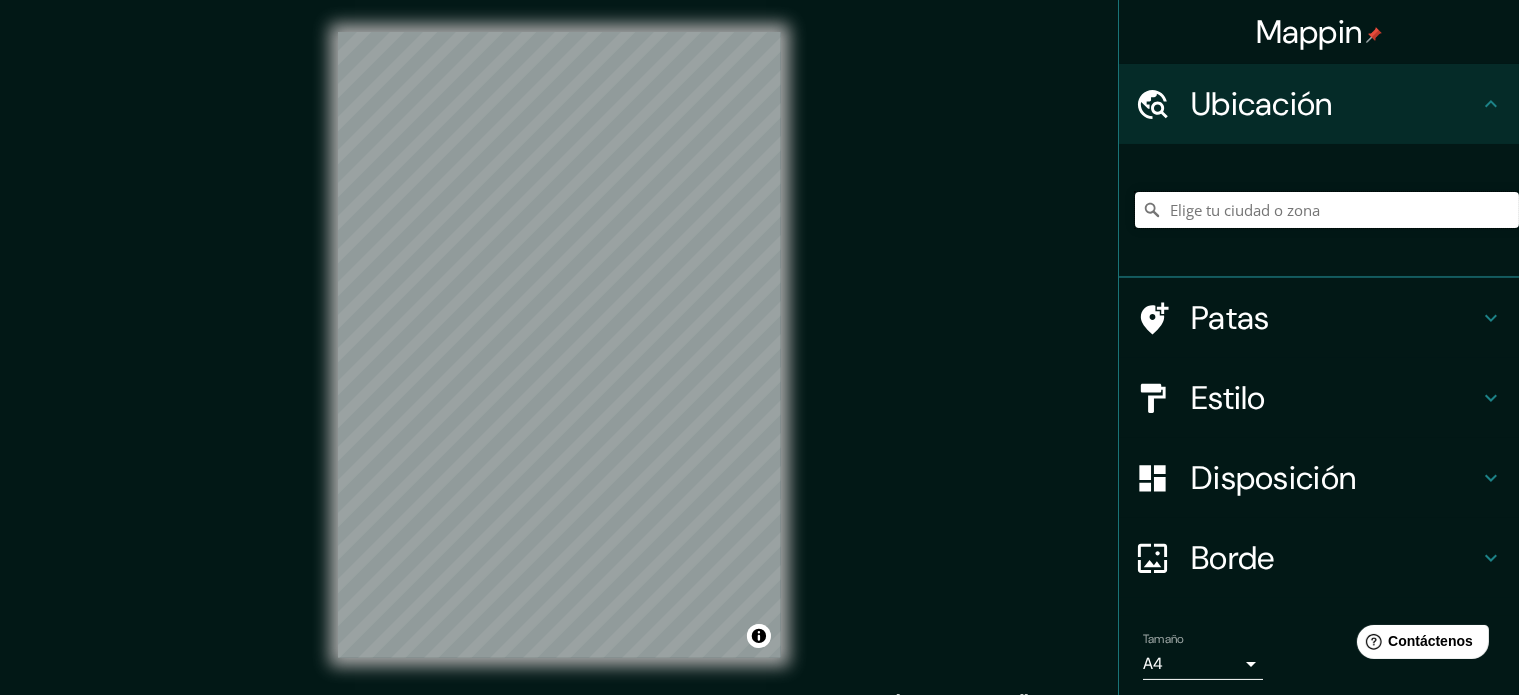 click at bounding box center (1327, 210) 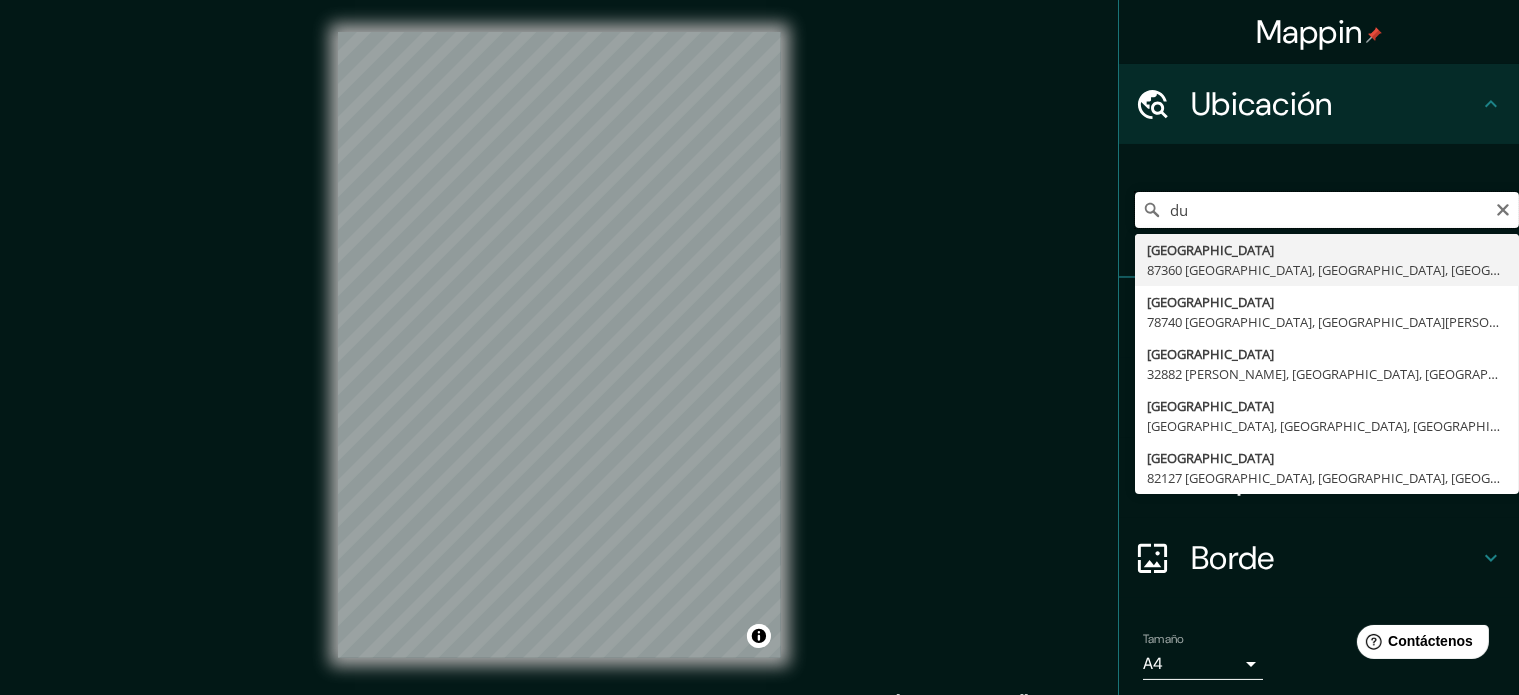 type on "d" 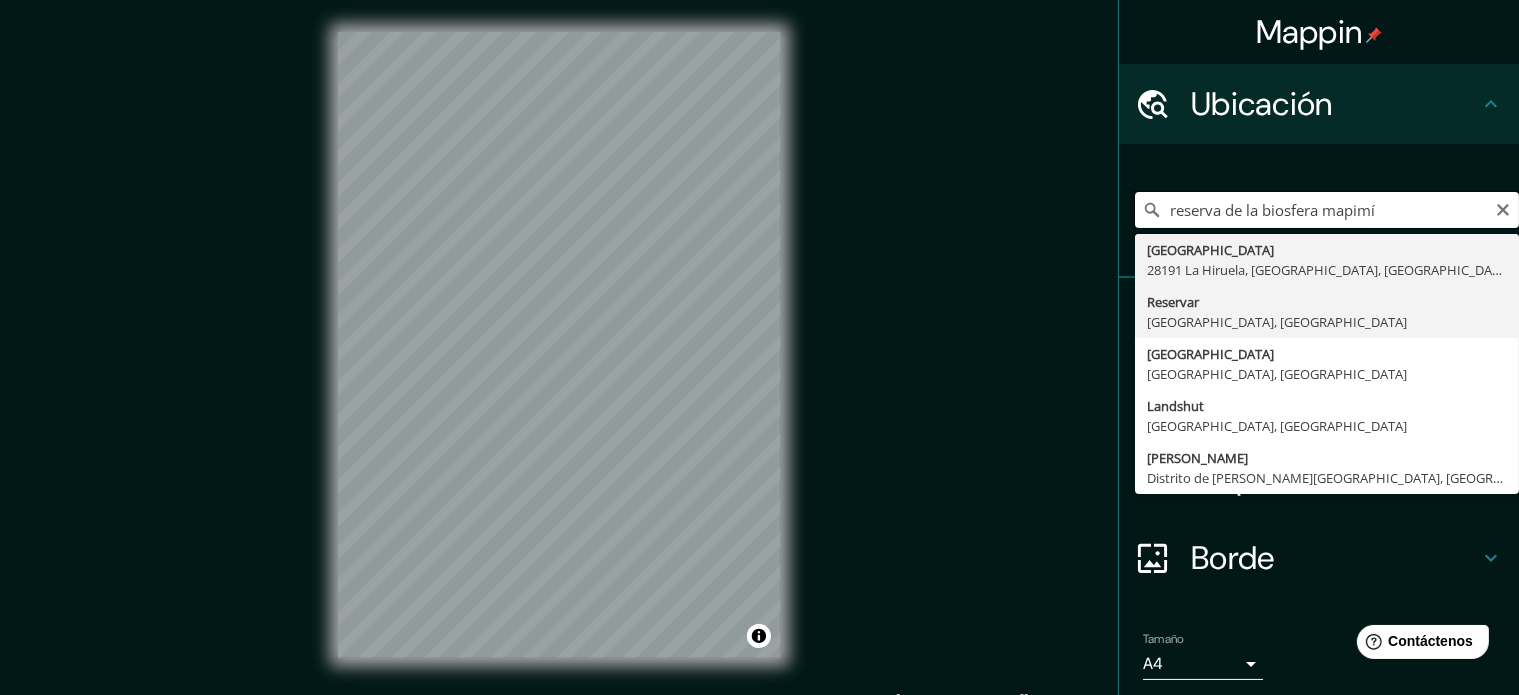 scroll, scrollTop: 0, scrollLeft: 0, axis: both 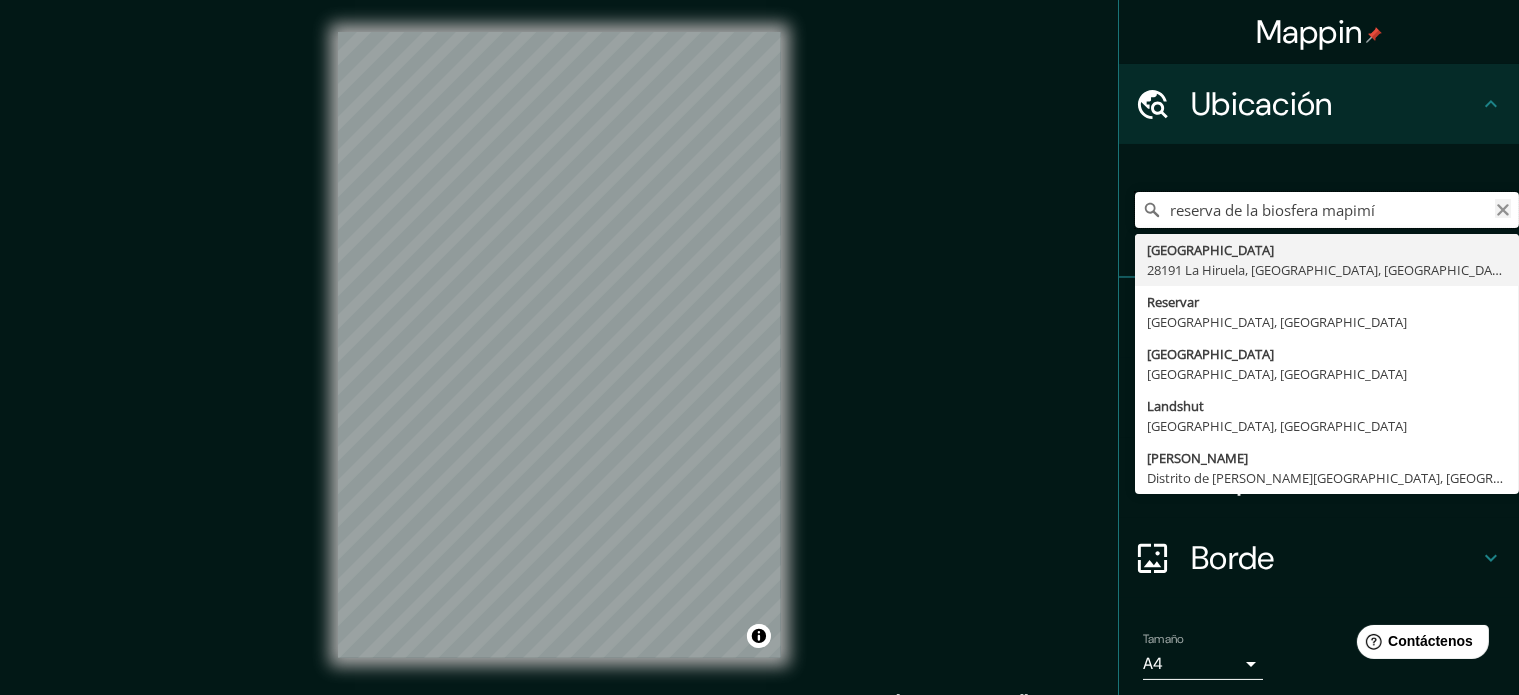 type on "reserva de la biosfera mapimí" 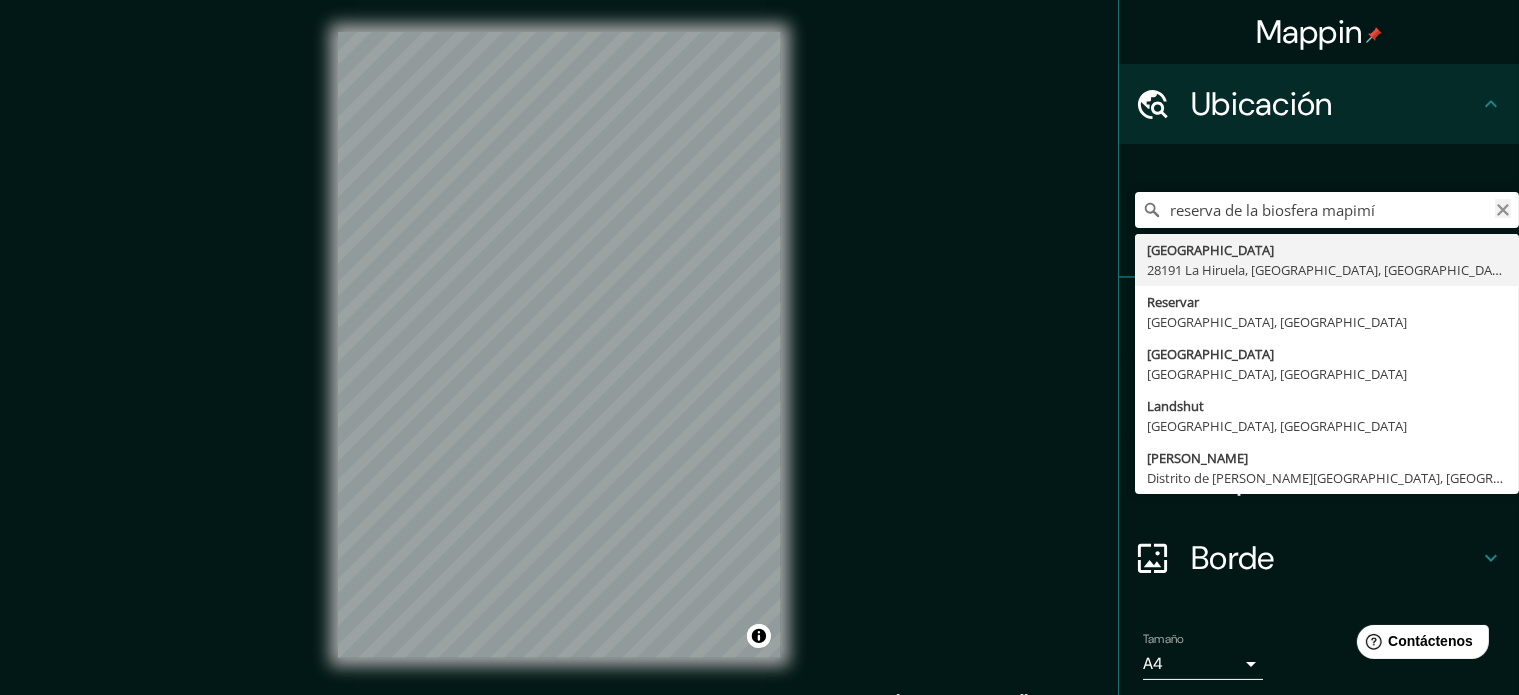 click 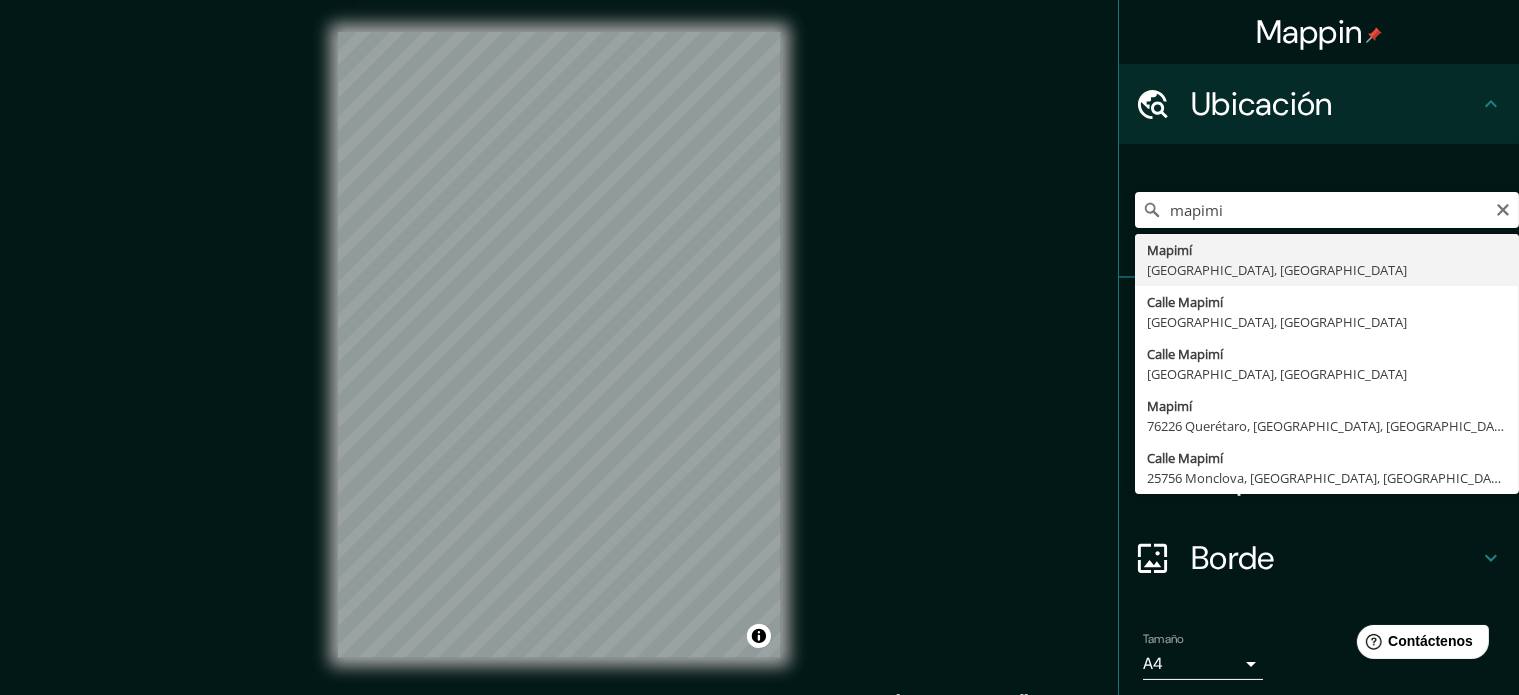 type on "Mapimí, [GEOGRAPHIC_DATA], [GEOGRAPHIC_DATA]" 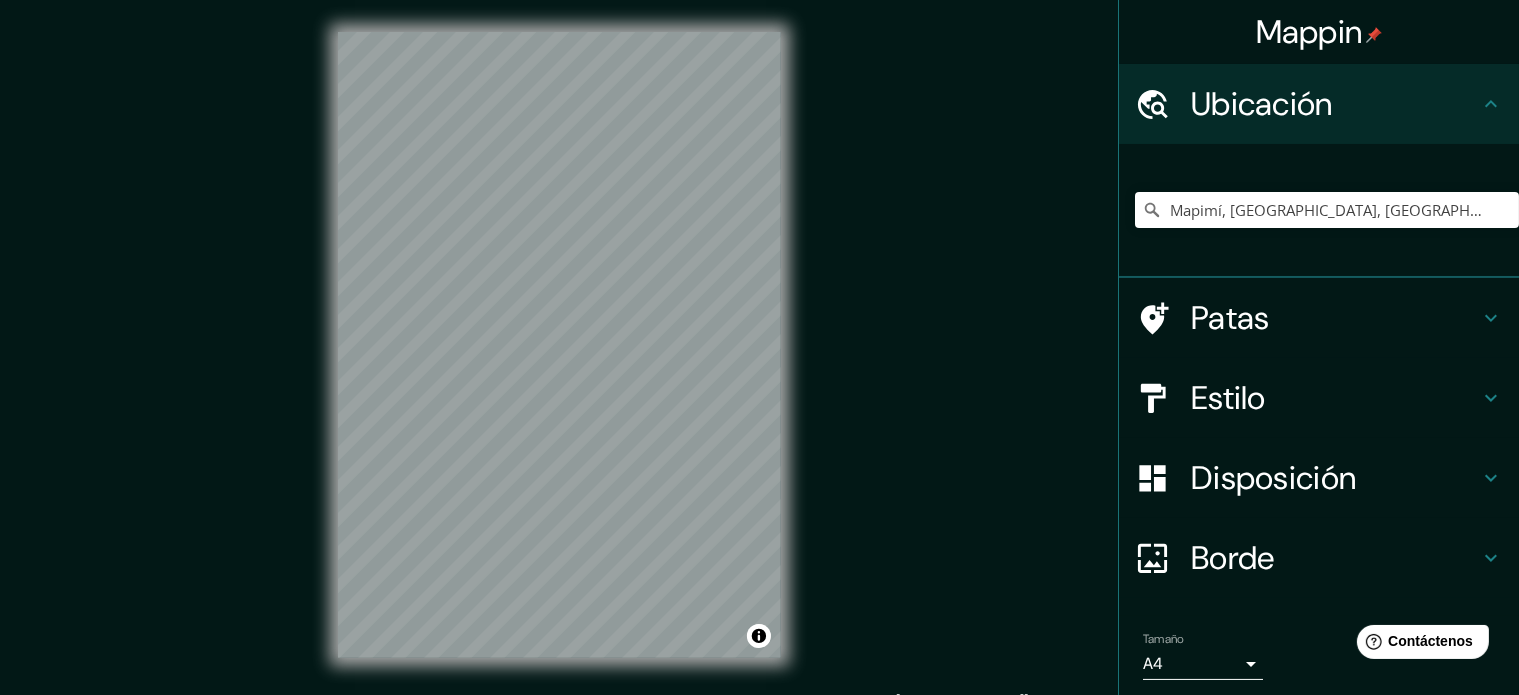 click on "Patas" at bounding box center (1335, 318) 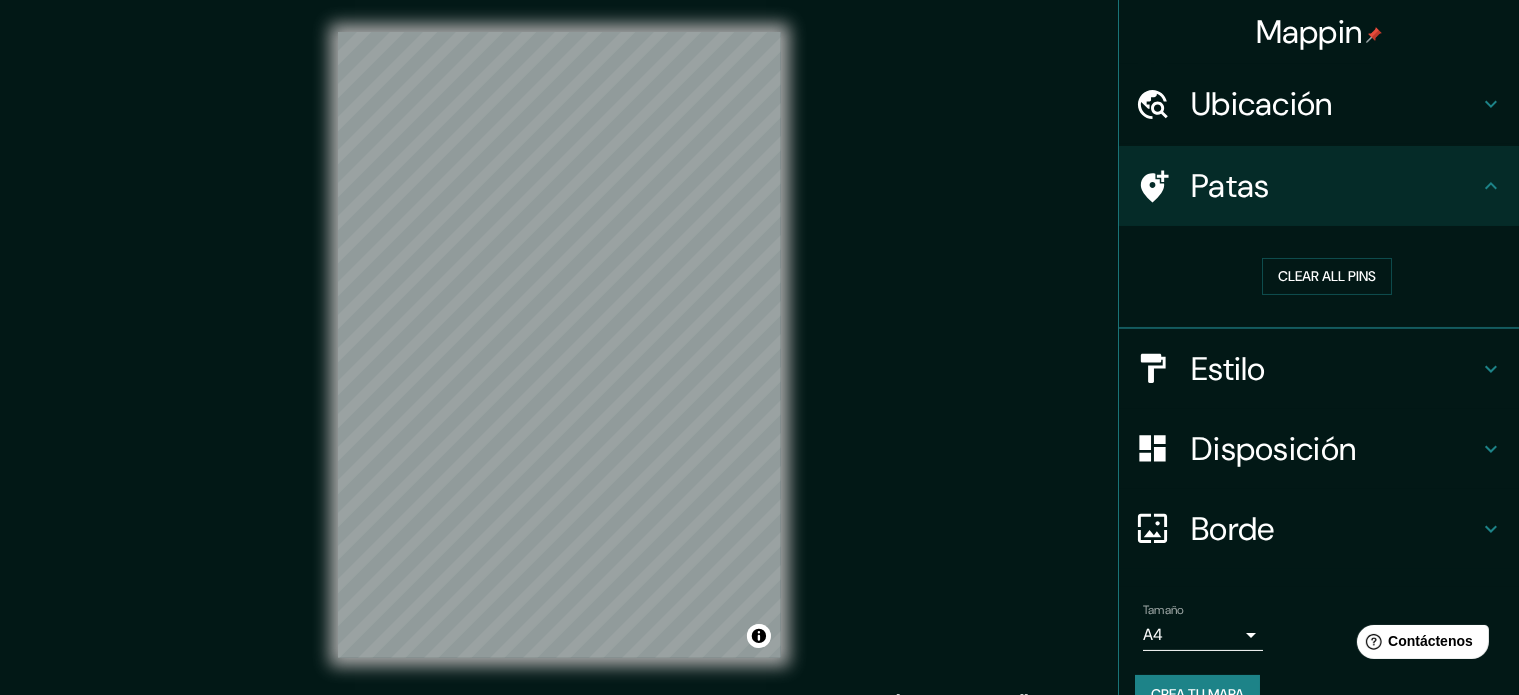 click on "Patas" at bounding box center (1335, 186) 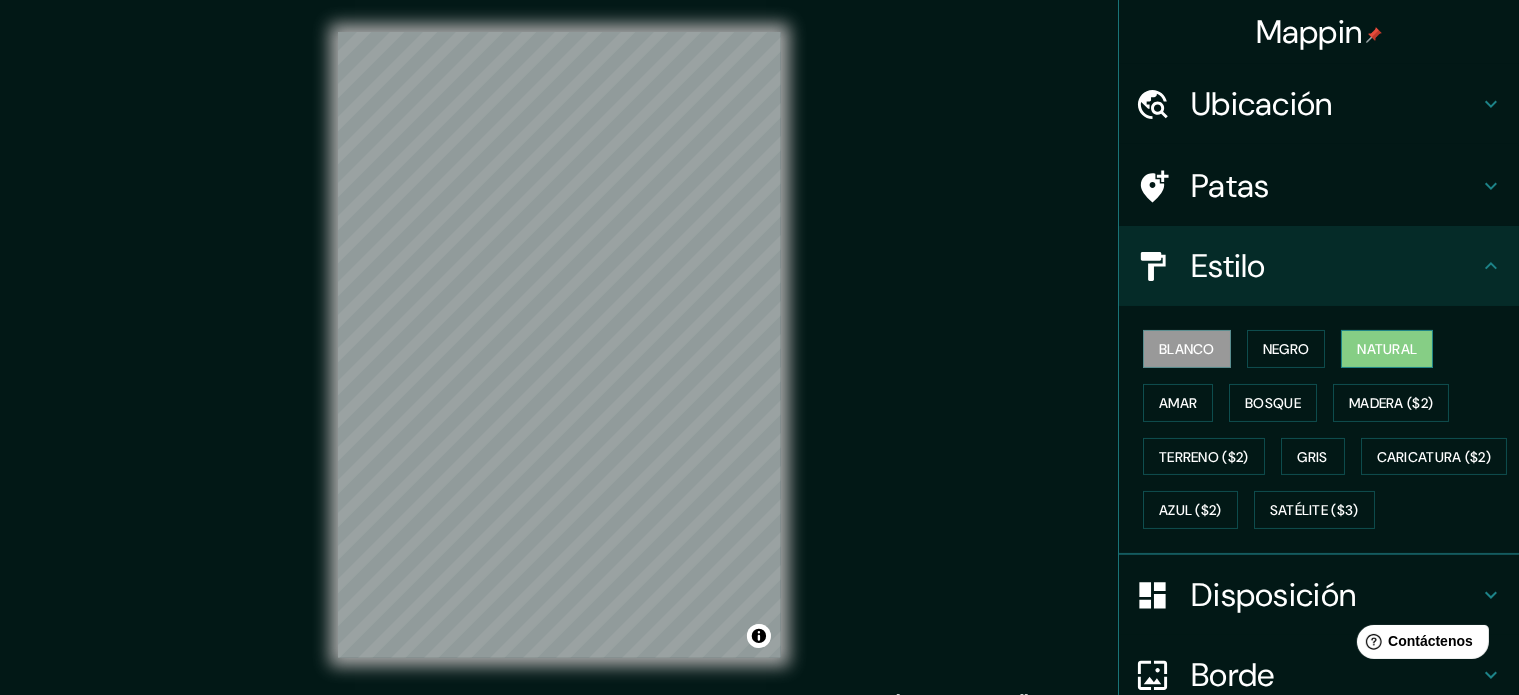 click on "Natural" at bounding box center [1387, 349] 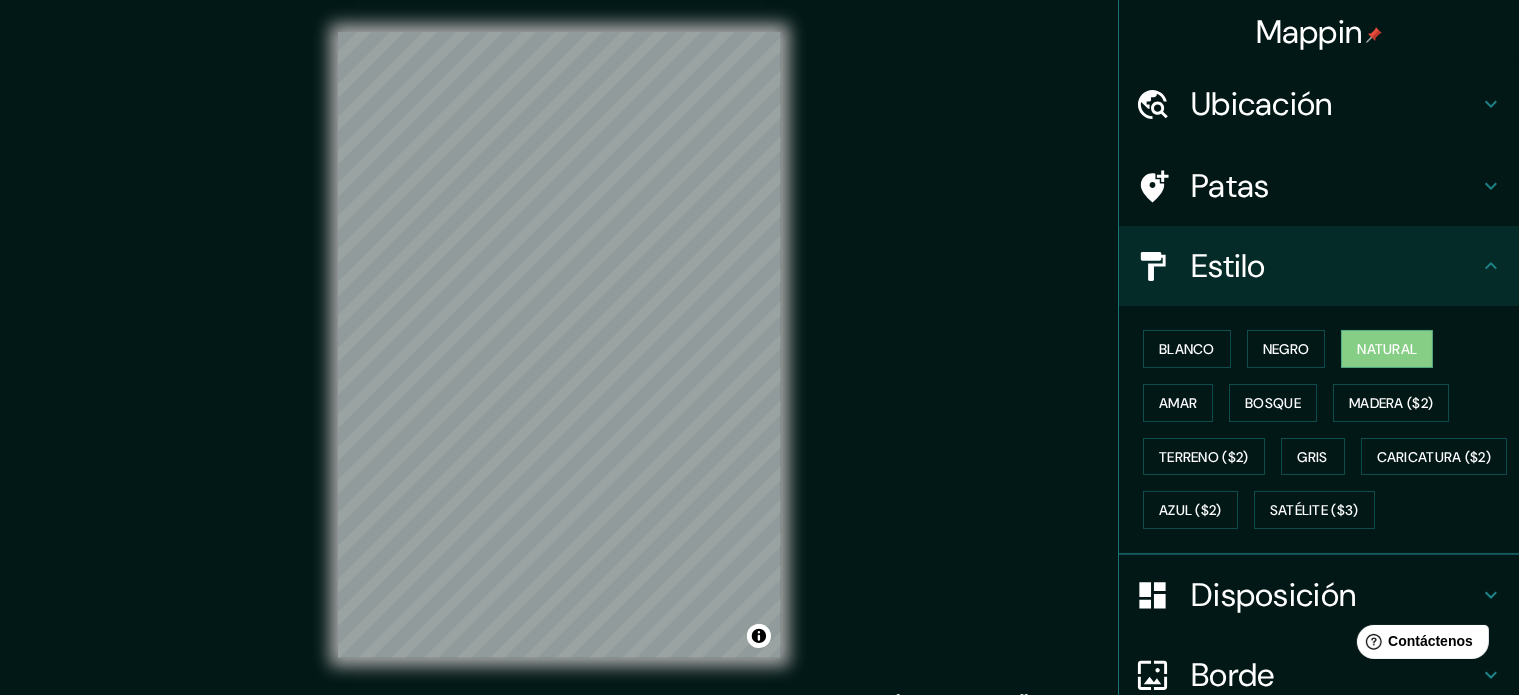 click on "Estilo" at bounding box center (1228, 266) 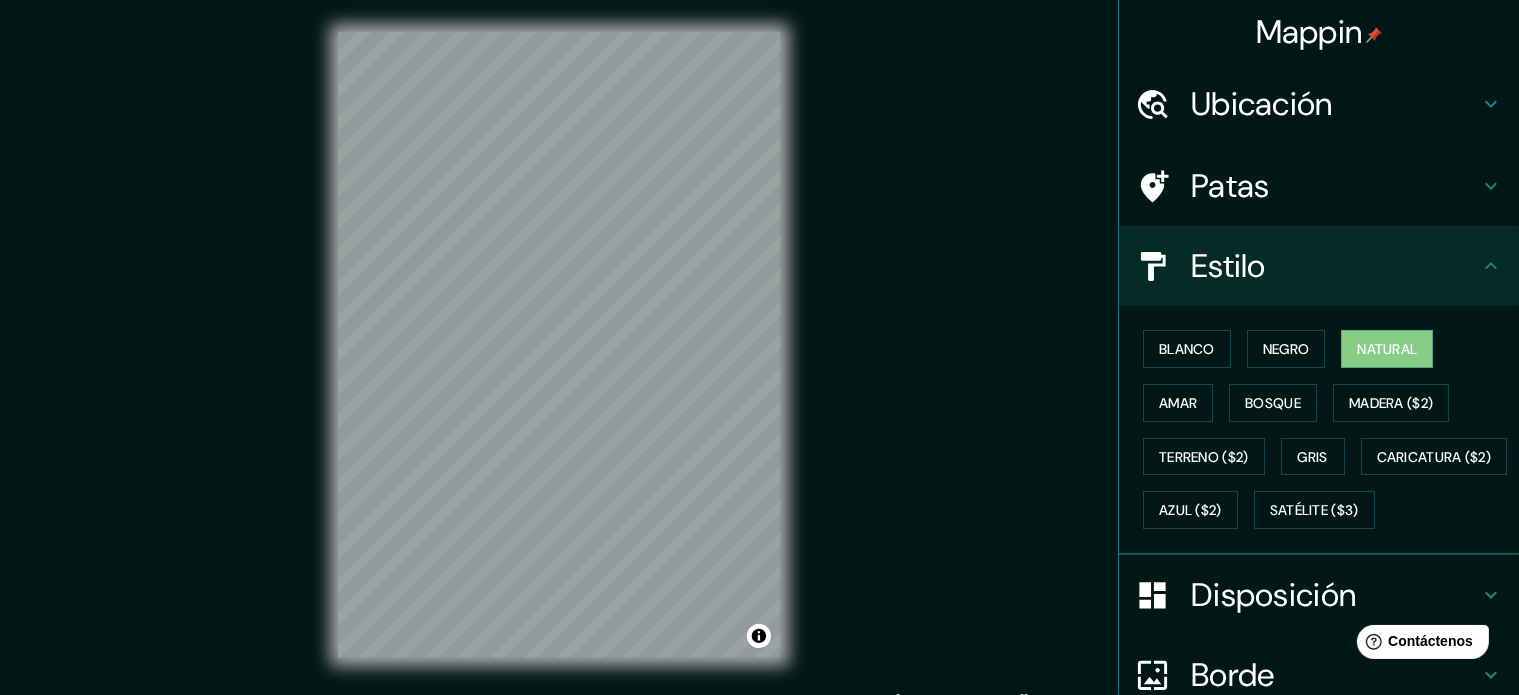 click on "Estilo" at bounding box center [1335, 266] 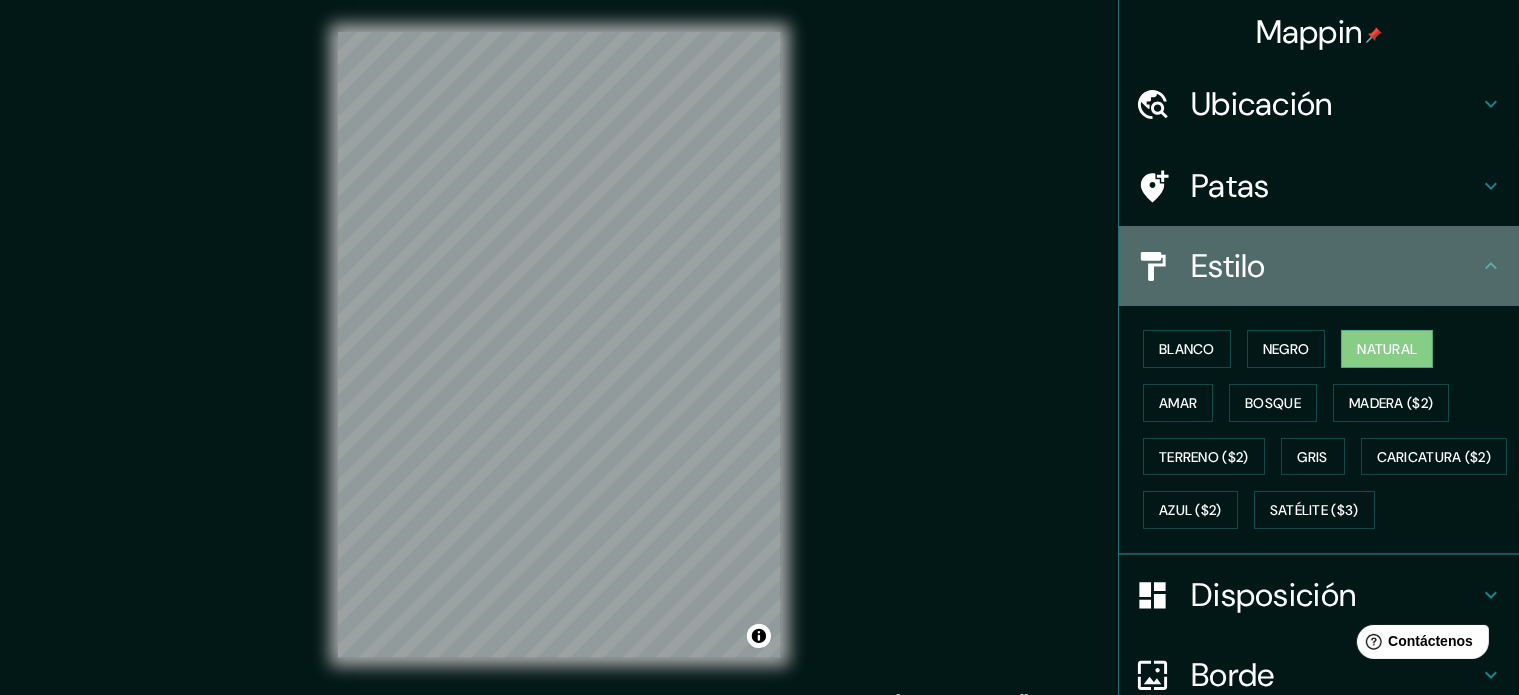 click 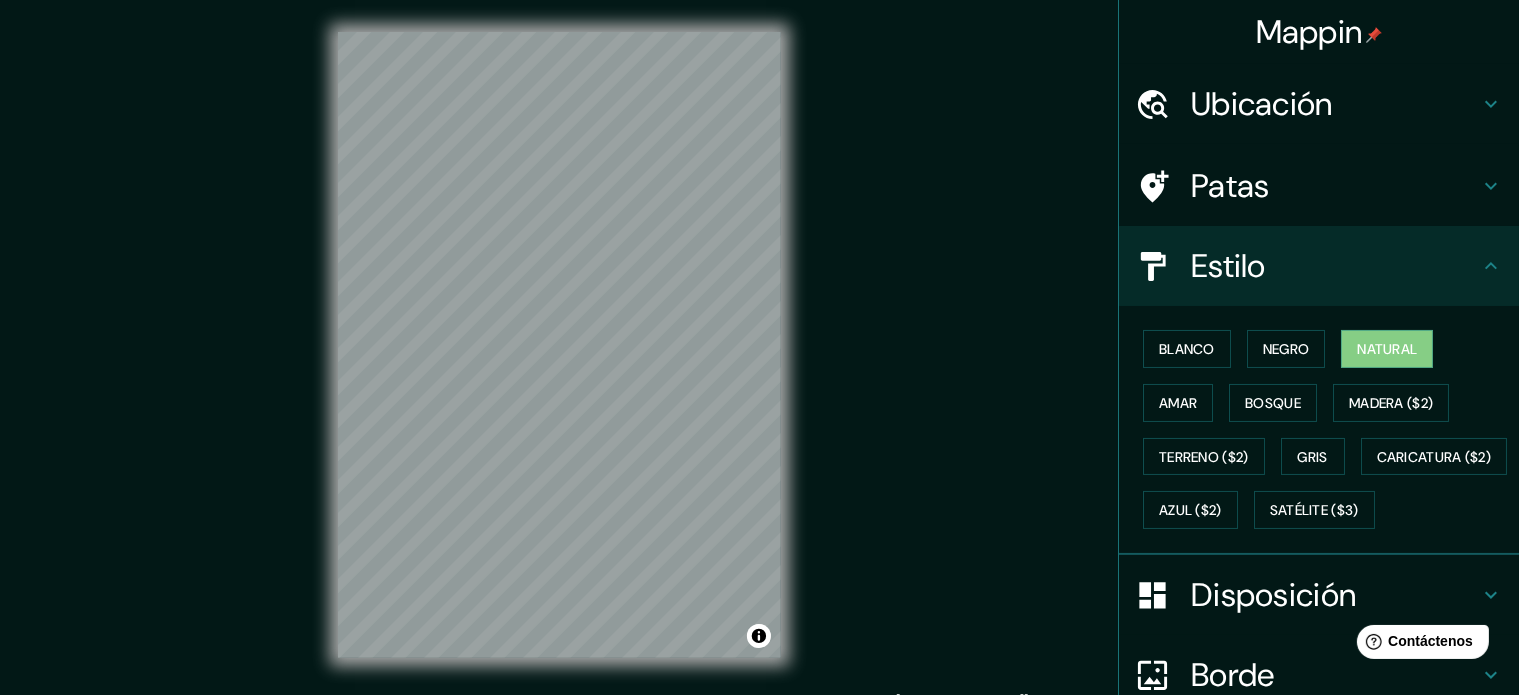 scroll, scrollTop: 200, scrollLeft: 0, axis: vertical 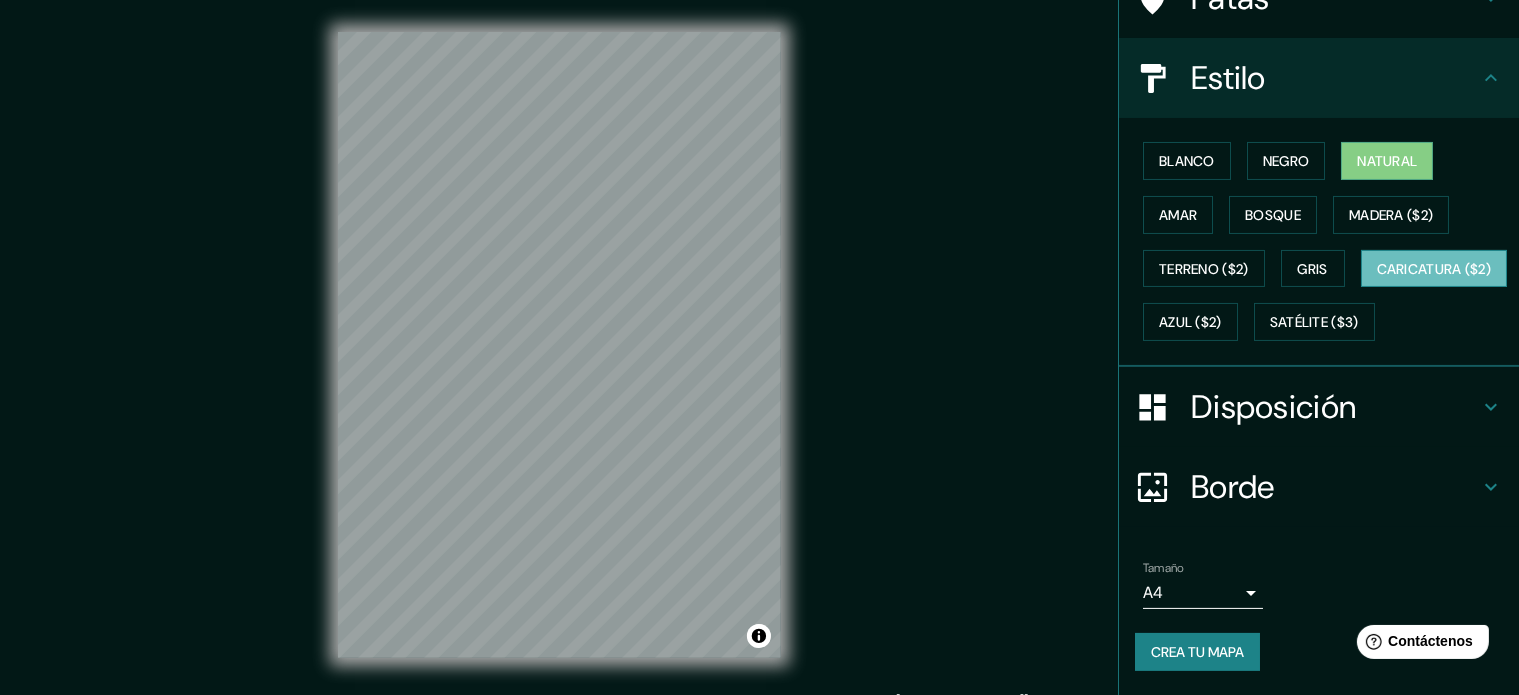click on "Caricatura ($2)" at bounding box center (1434, 269) 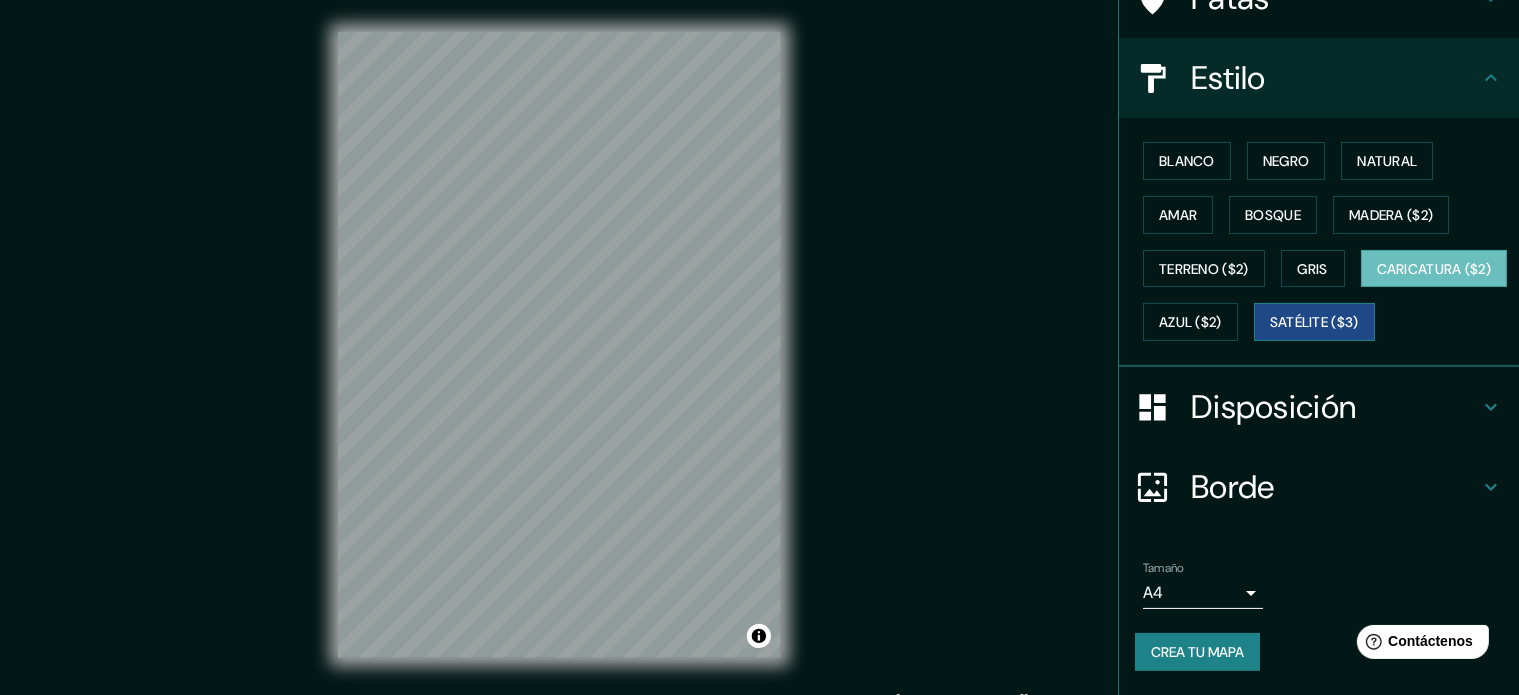 click on "Satélite ($3)" at bounding box center (1314, 323) 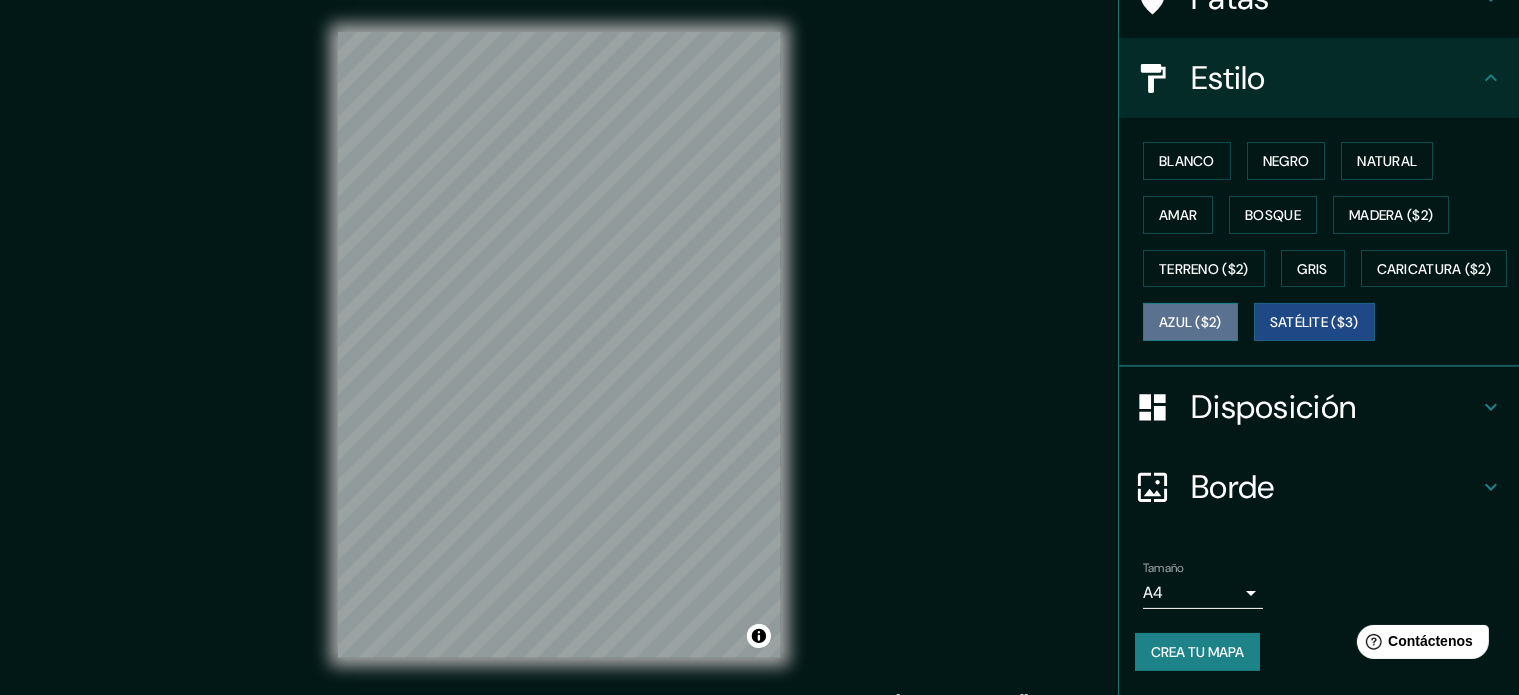 click on "Azul ($2)" at bounding box center (1190, 323) 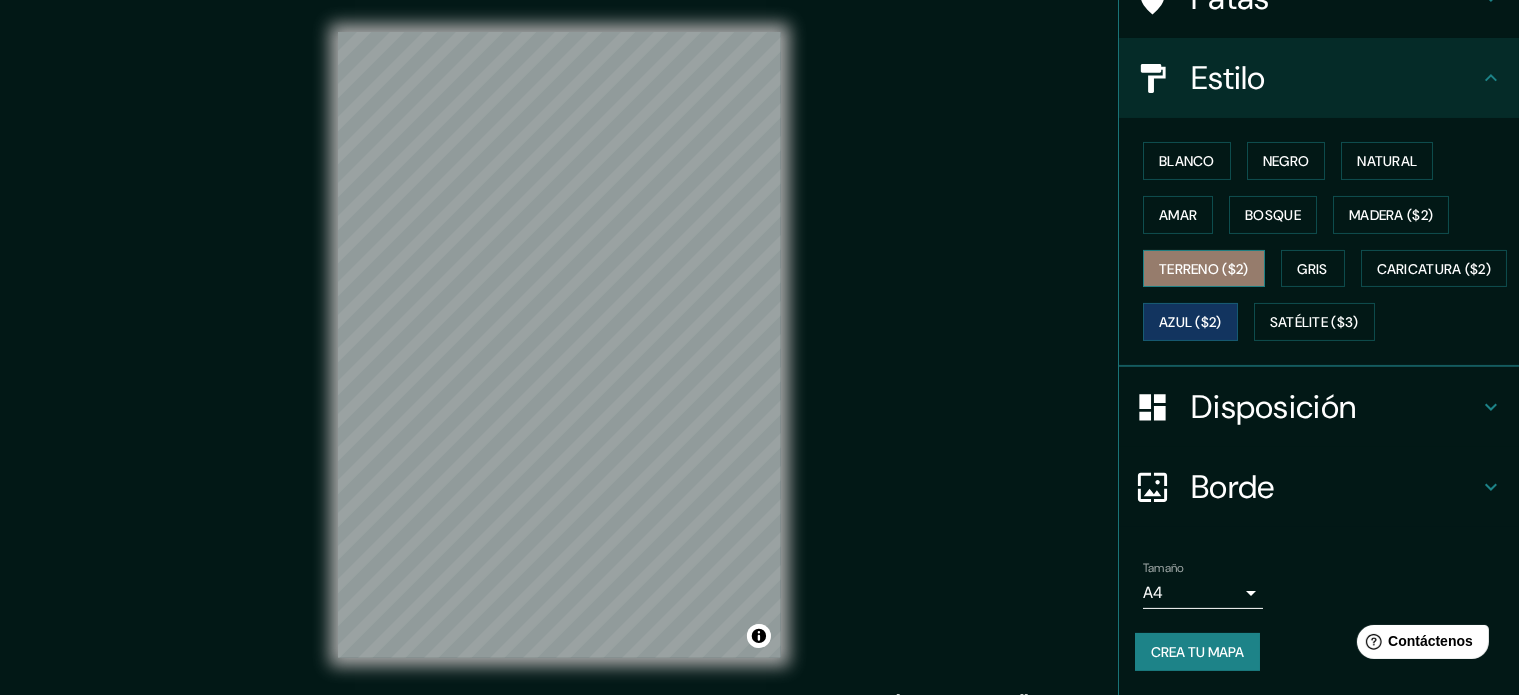 click on "Terreno ($2)" at bounding box center (1204, 269) 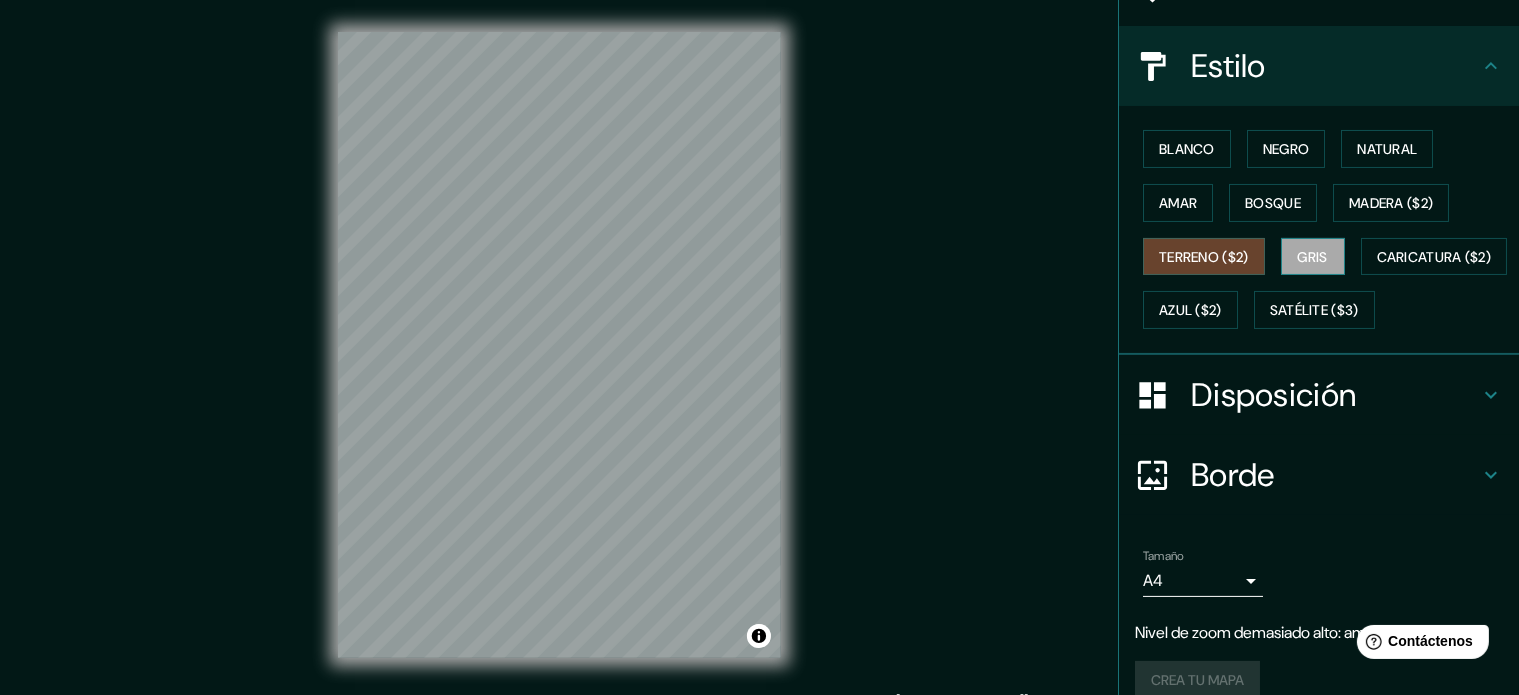 click on "Gris" at bounding box center [1313, 257] 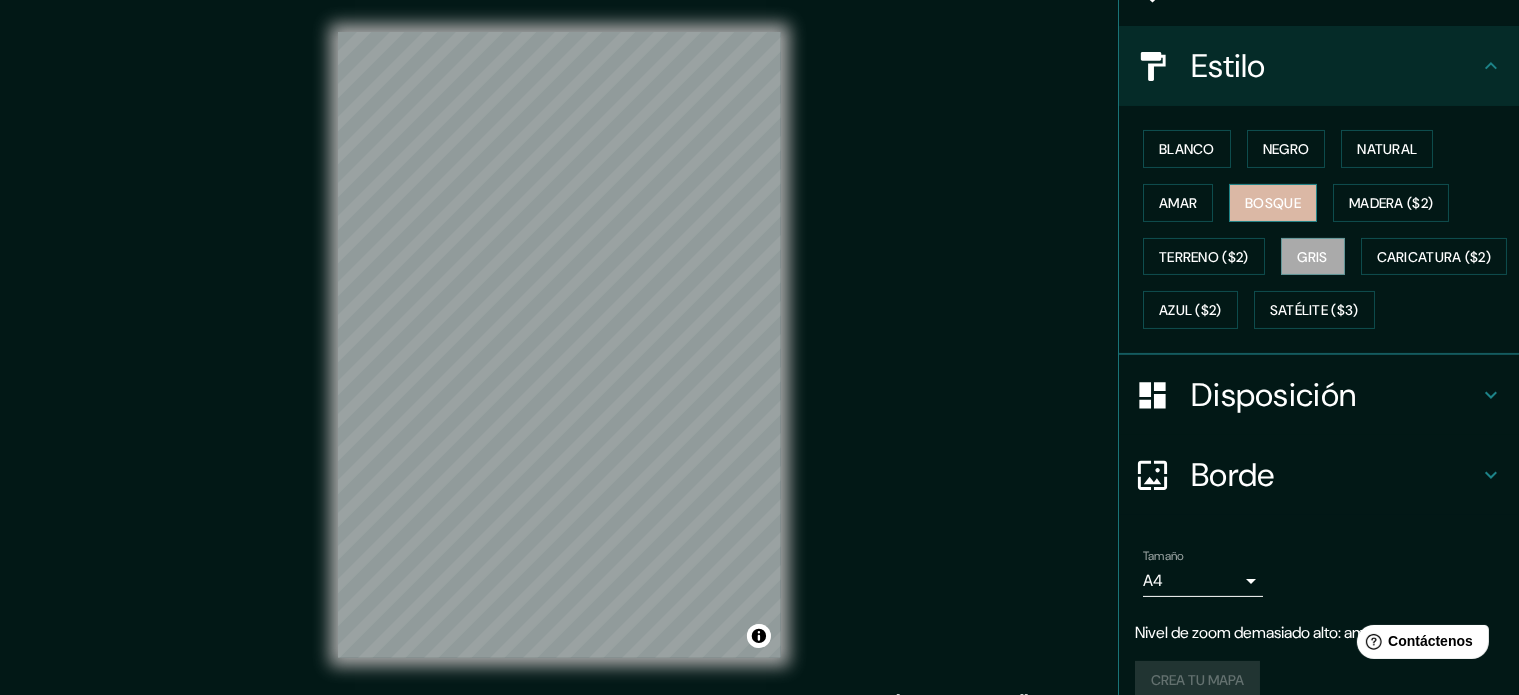 click on "Bosque" at bounding box center [1273, 203] 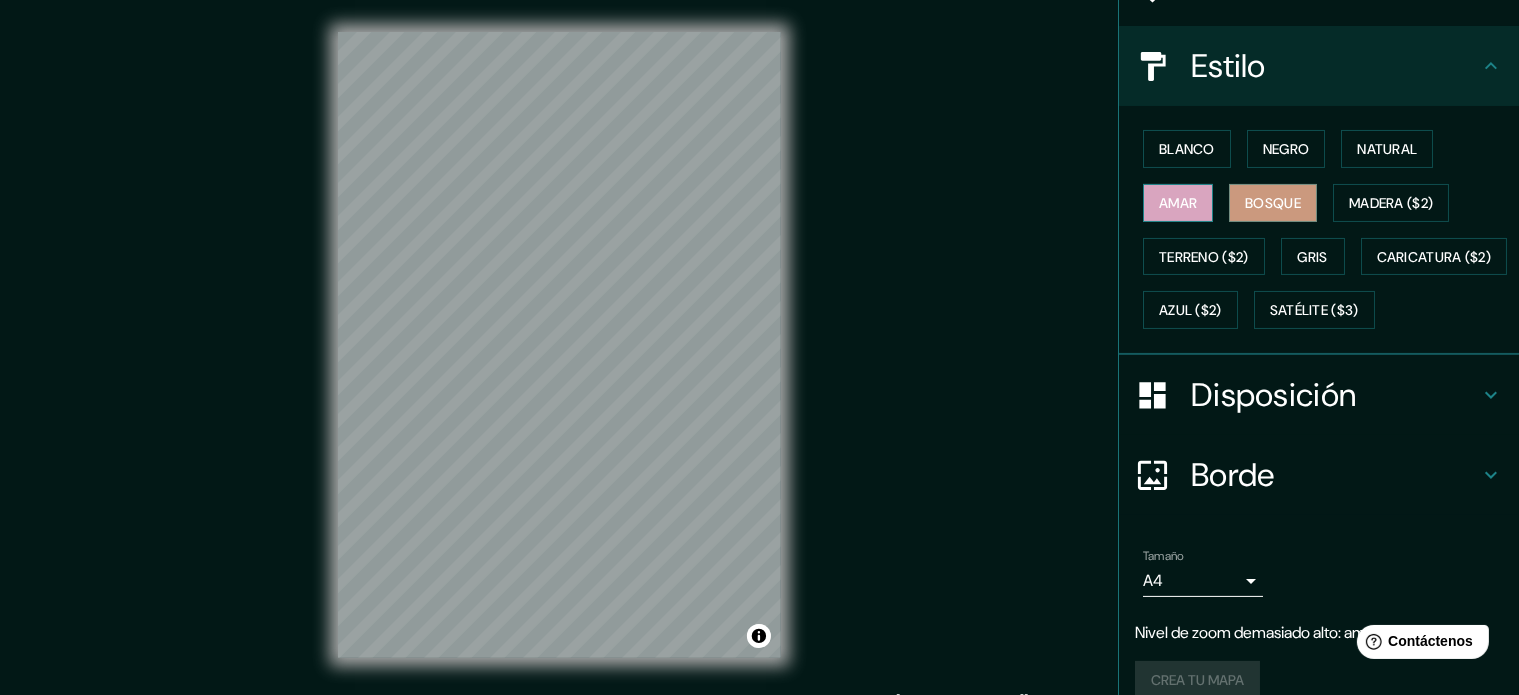 click on "Amar" at bounding box center [1178, 203] 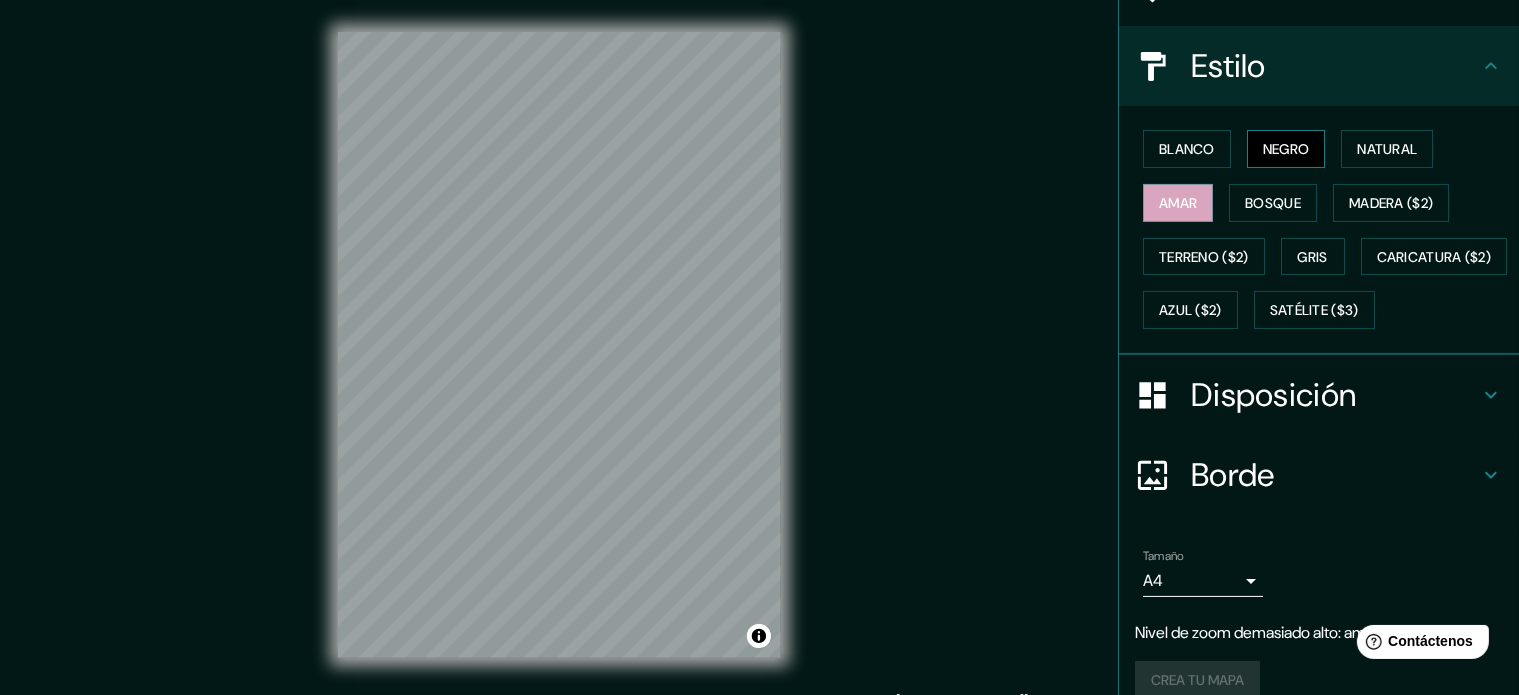 click on "Negro" at bounding box center [1286, 149] 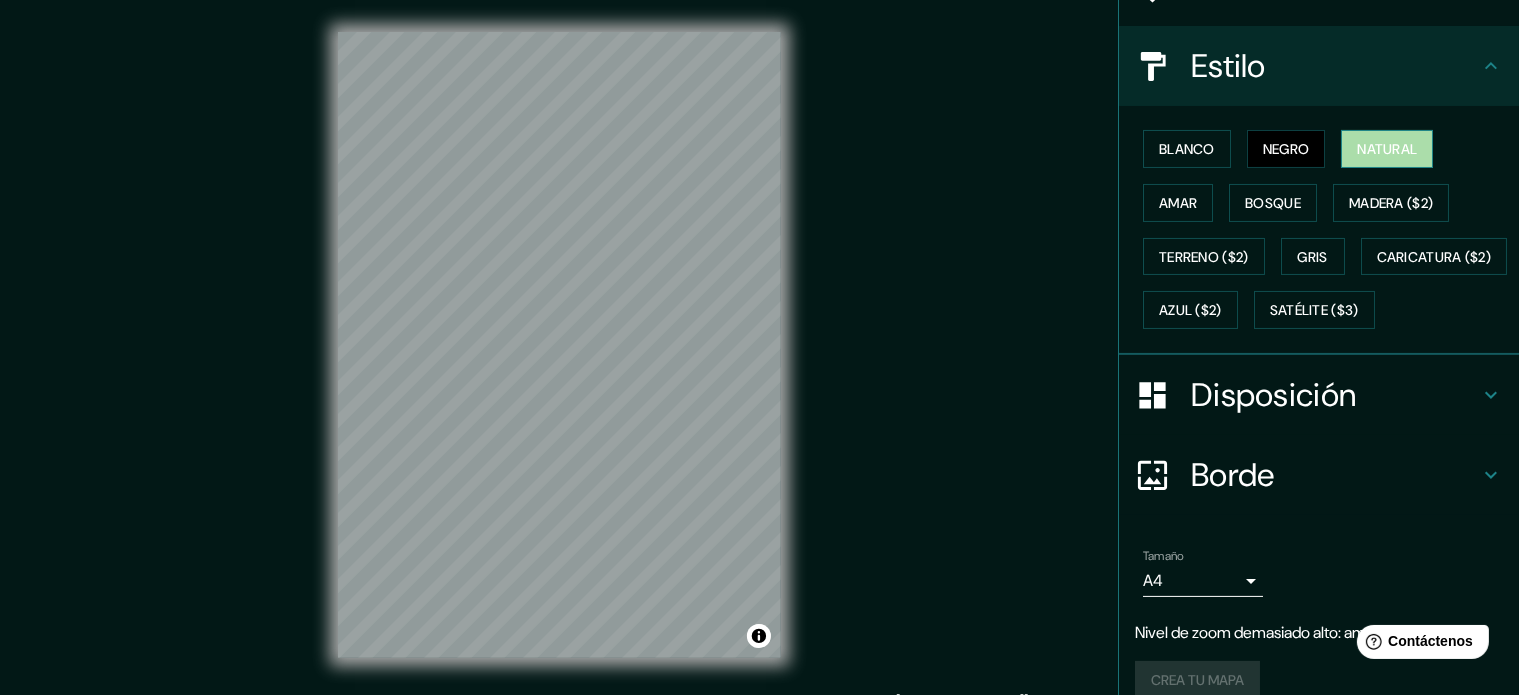 click on "Natural" at bounding box center [1387, 149] 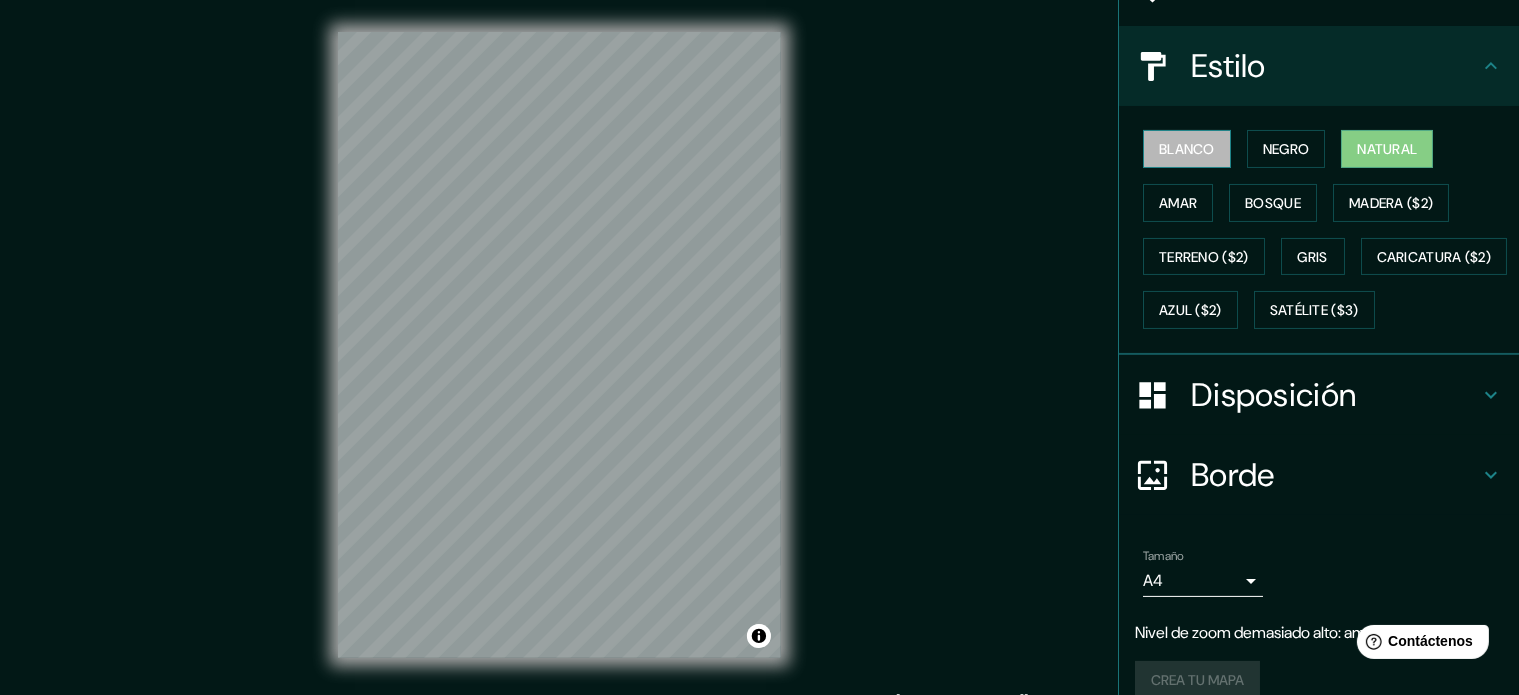click on "Blanco" at bounding box center [1187, 149] 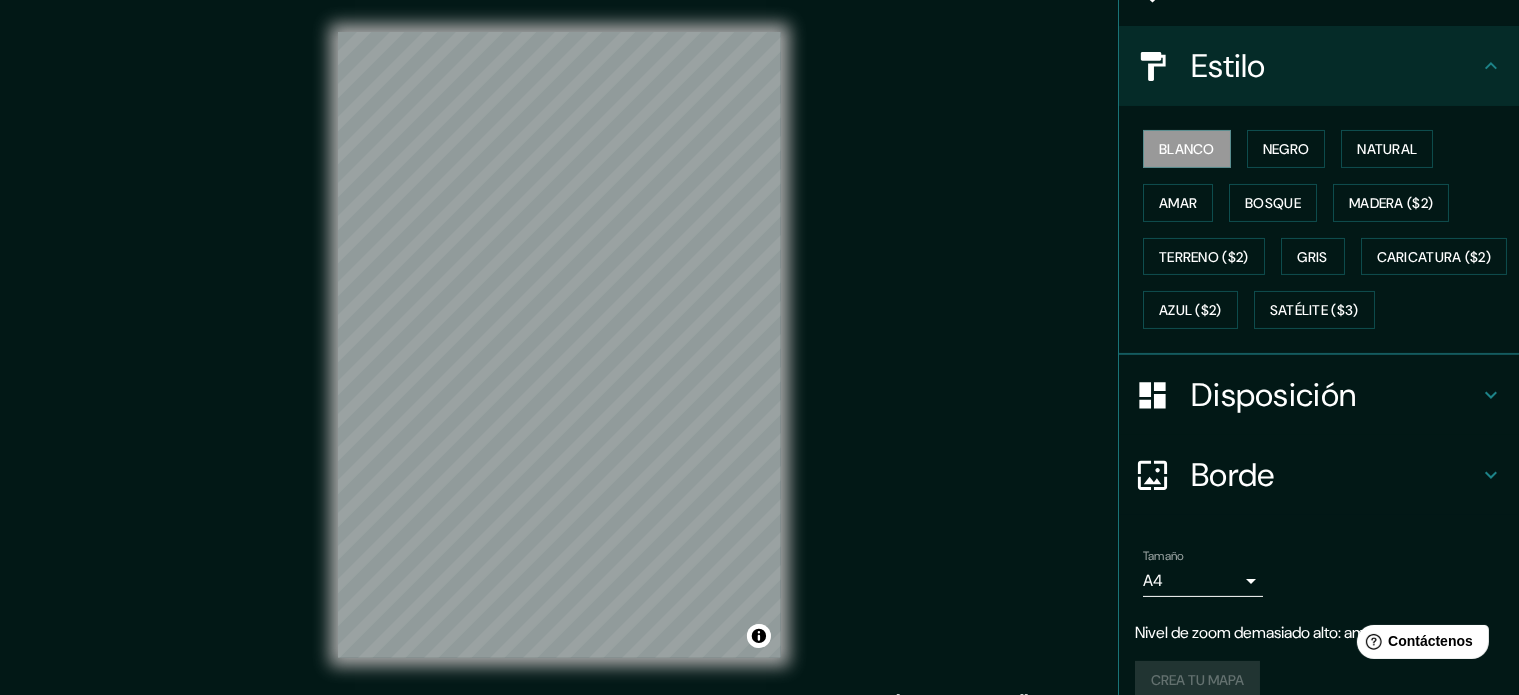 click on "Disposición" at bounding box center [1273, 395] 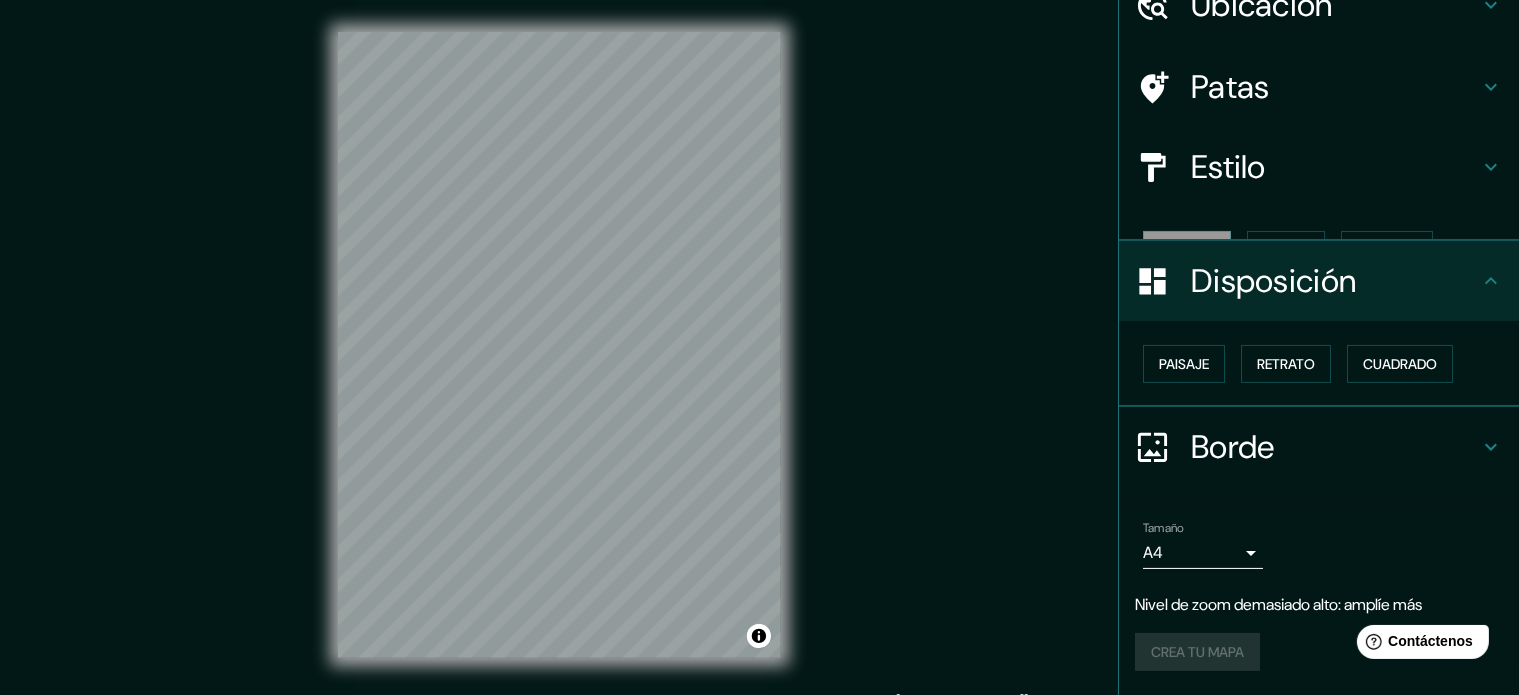 scroll, scrollTop: 64, scrollLeft: 0, axis: vertical 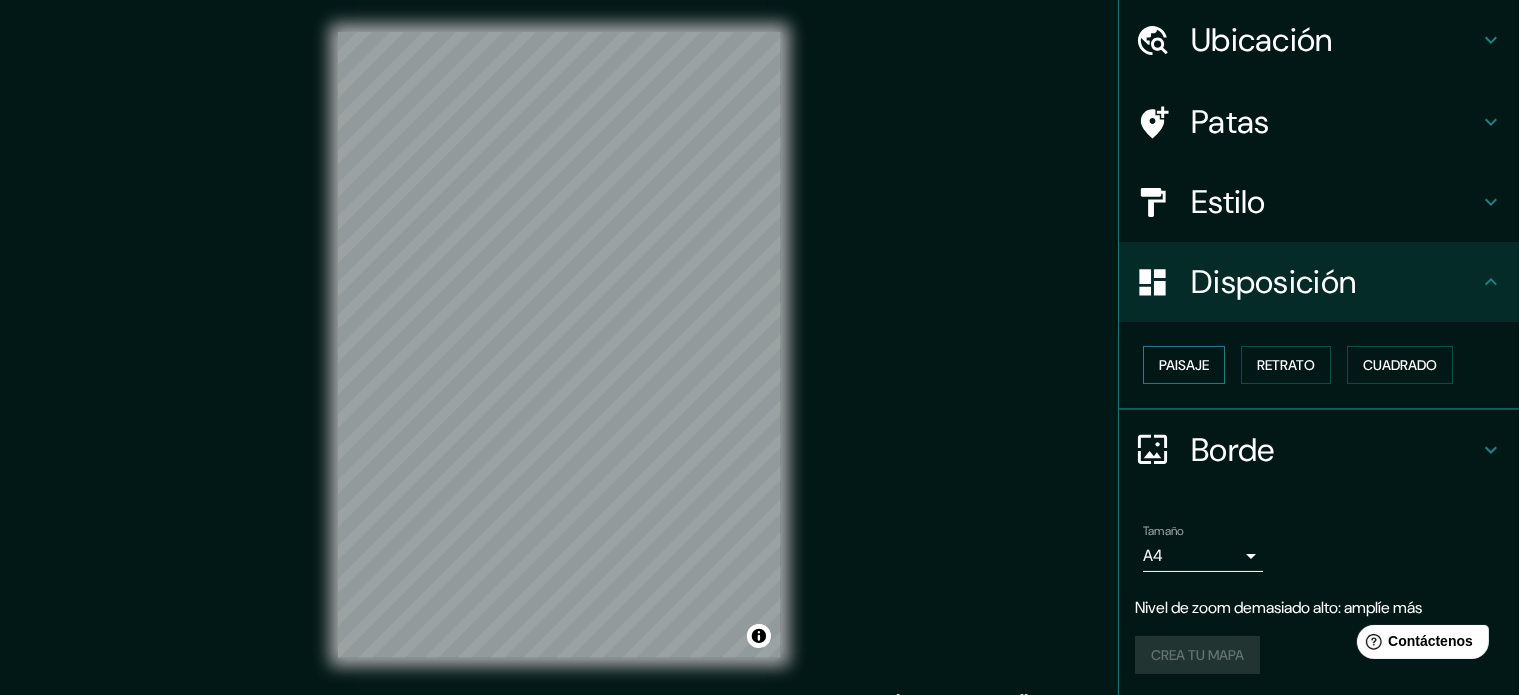 click on "Paisaje" at bounding box center (1184, 365) 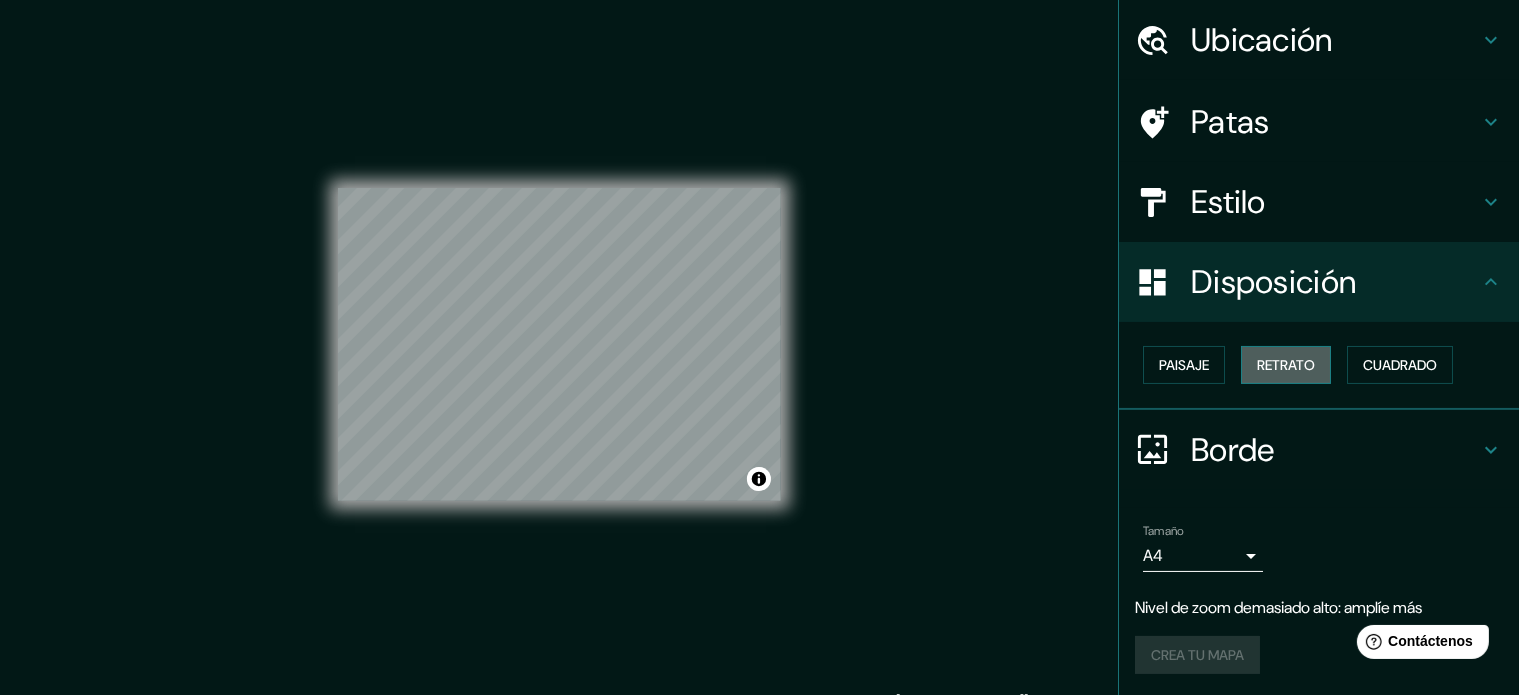 click on "Retrato" at bounding box center [1286, 365] 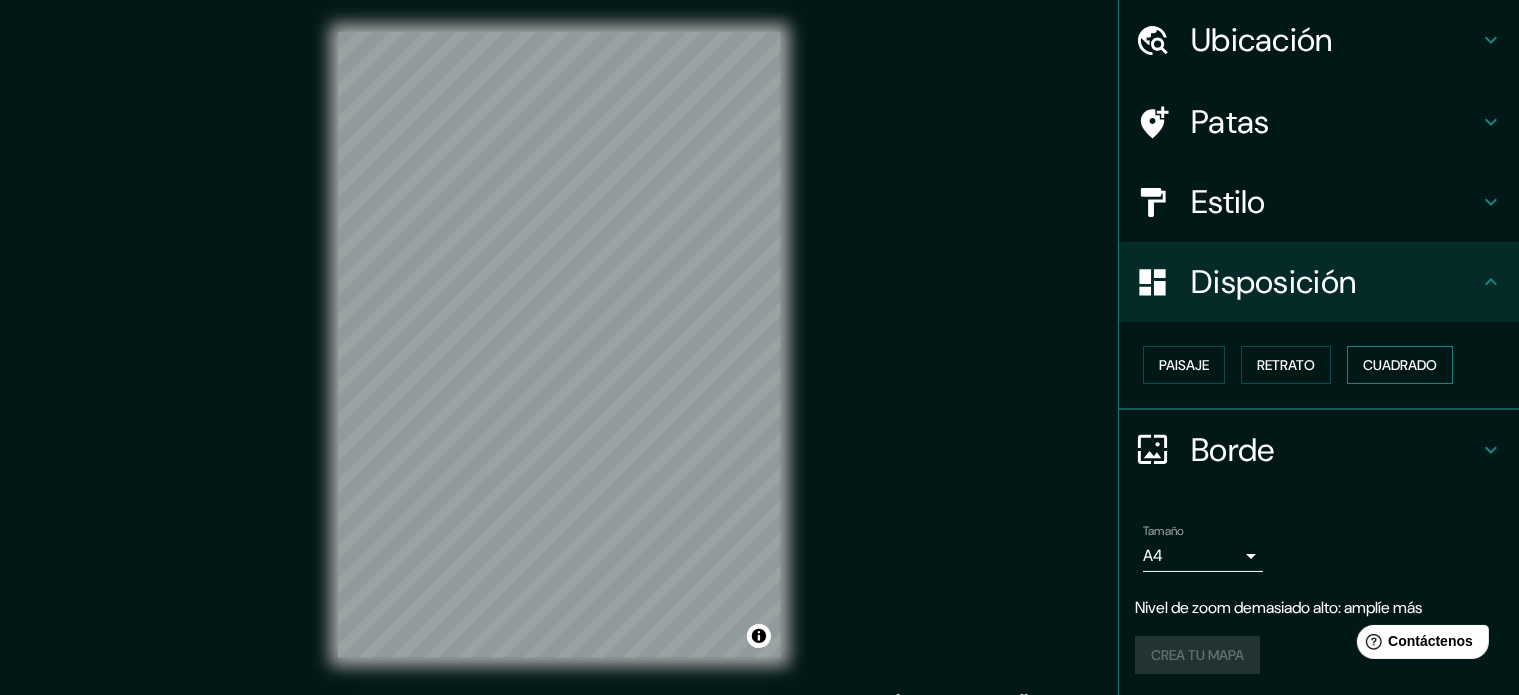 click on "Cuadrado" at bounding box center [1400, 365] 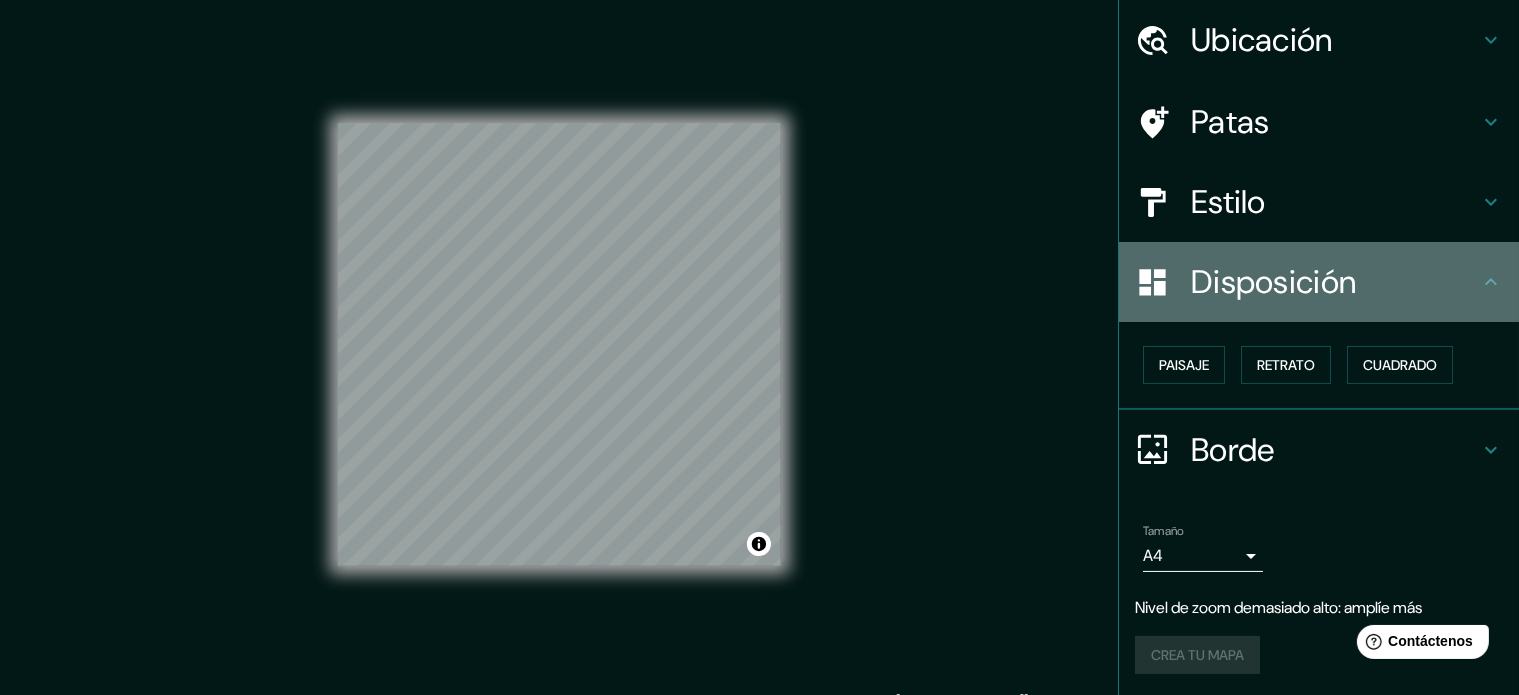 click on "Disposición" at bounding box center (1335, 282) 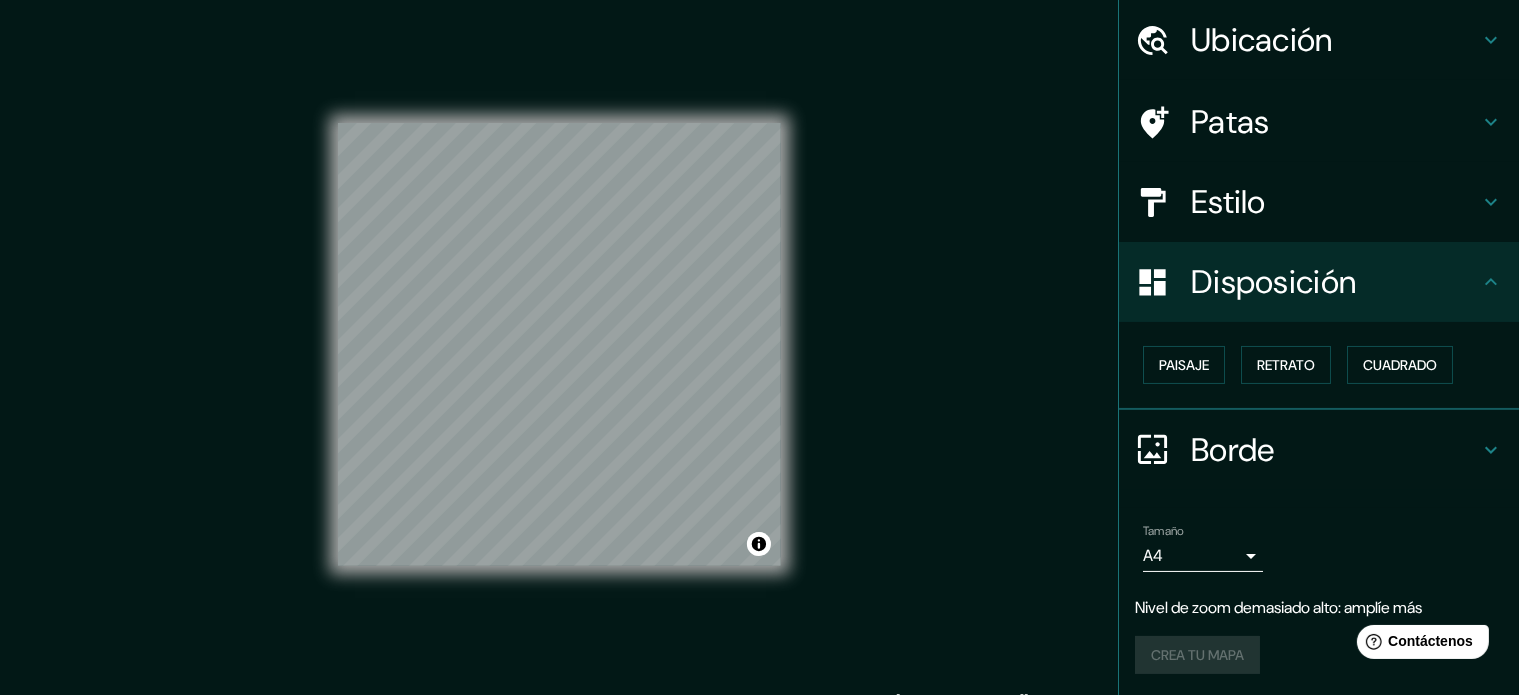 click on "Borde" at bounding box center (1335, 450) 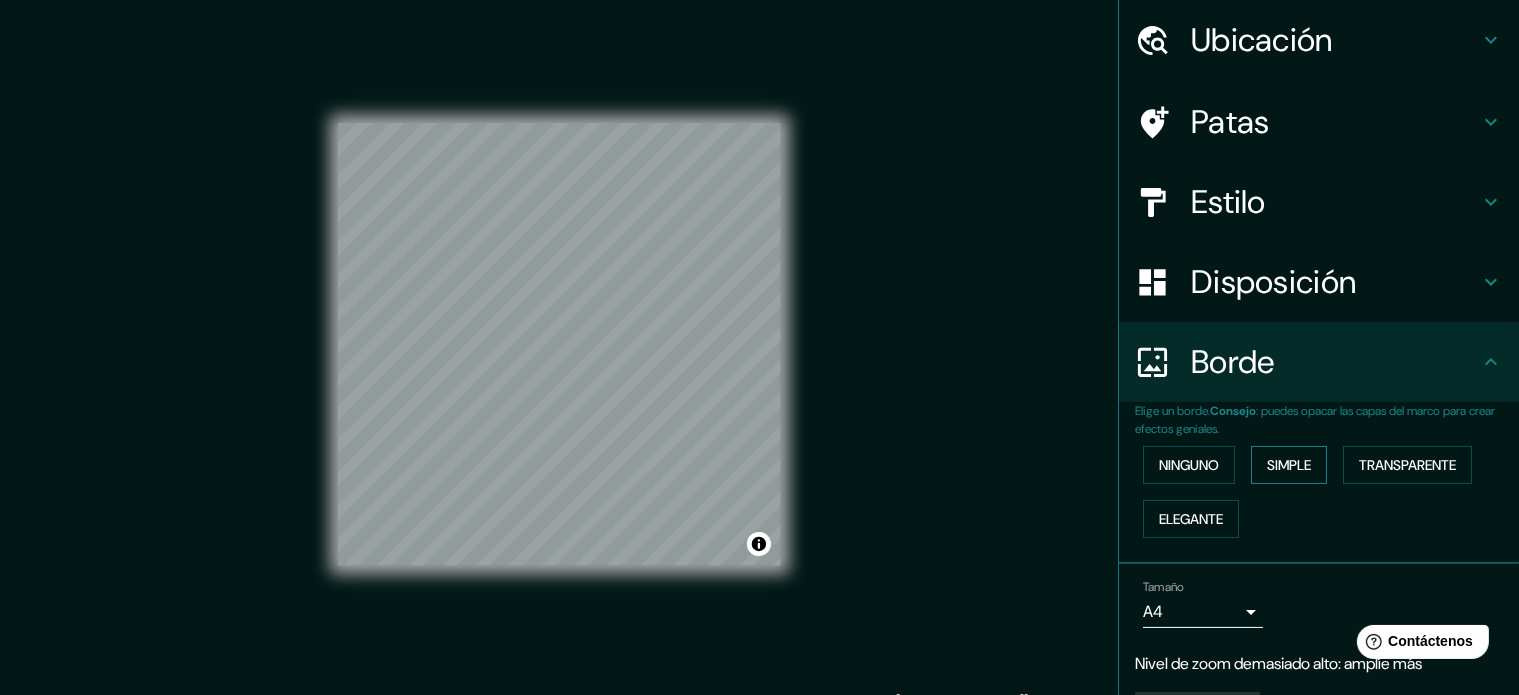 click on "Simple" at bounding box center (1289, 465) 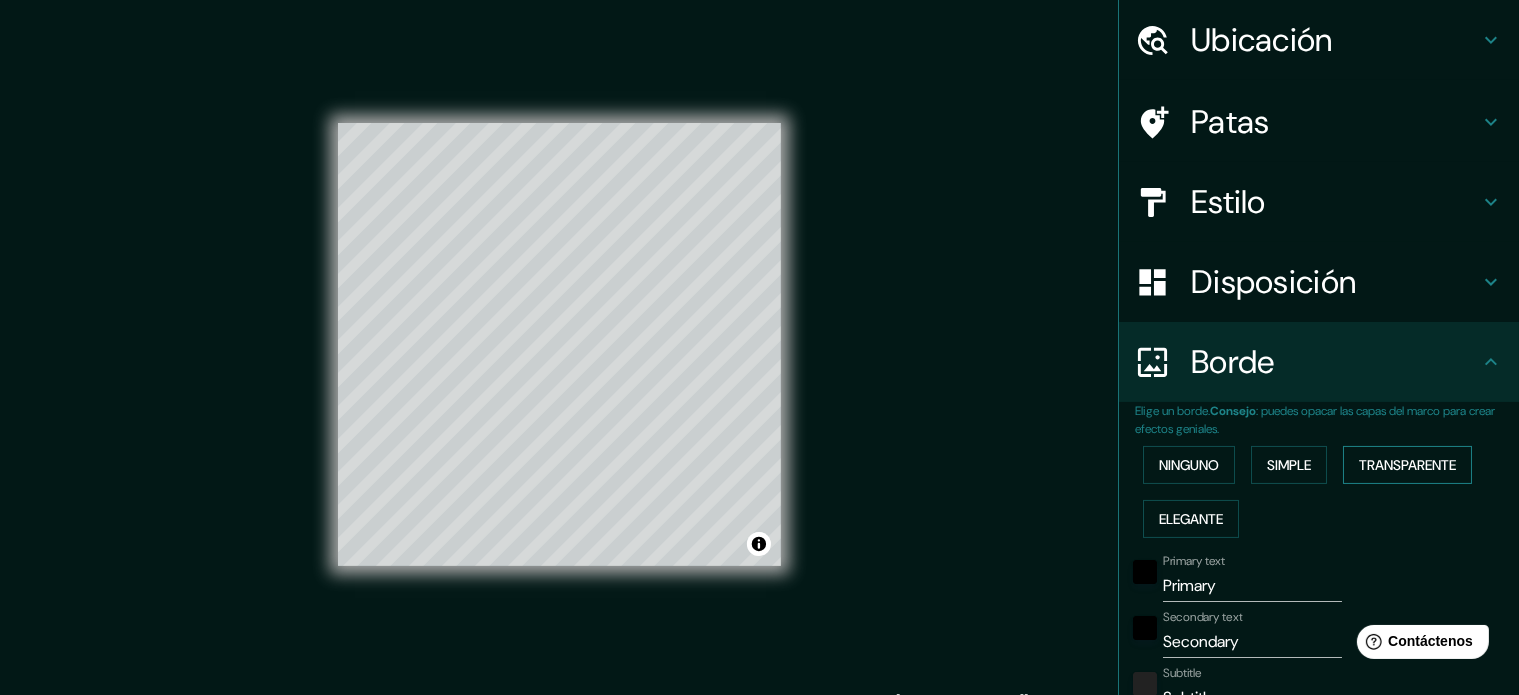 click on "Transparente" at bounding box center [1407, 465] 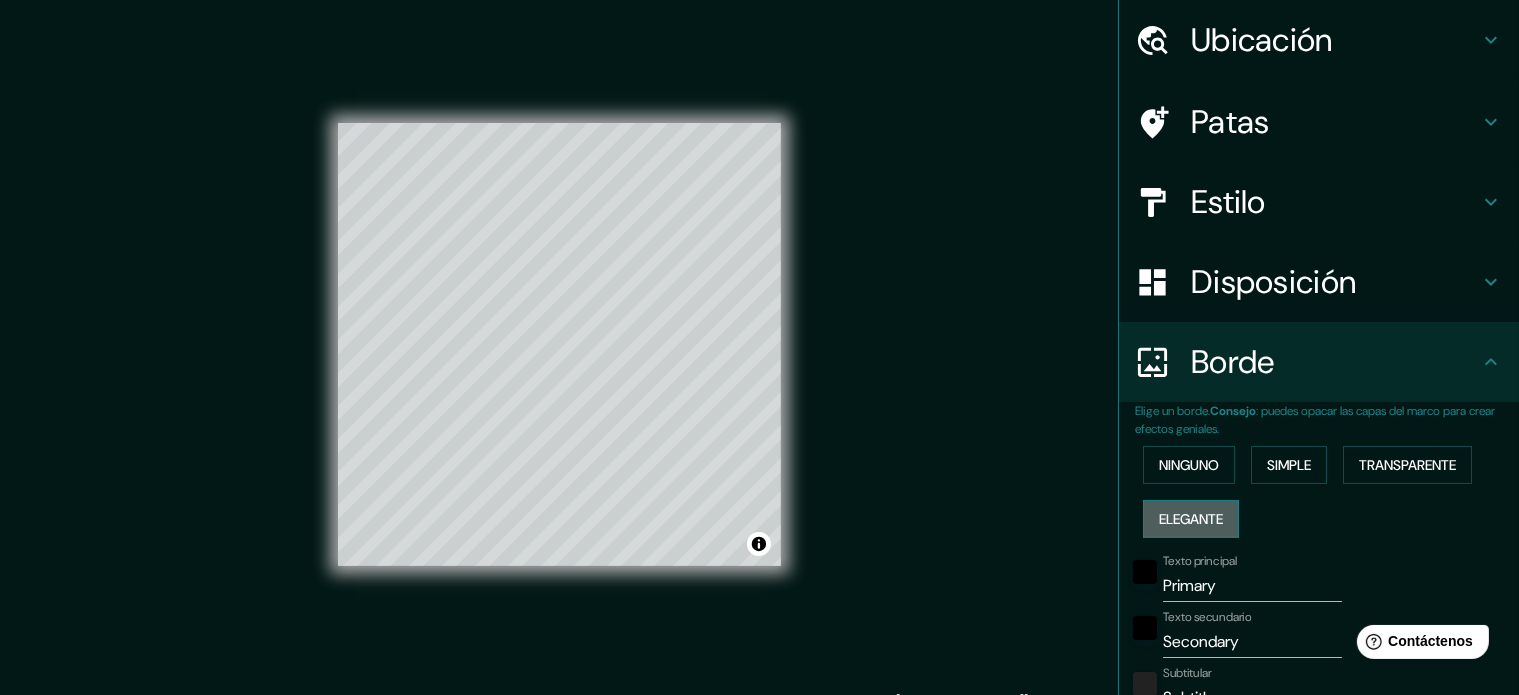 click on "Elegante" at bounding box center [1191, 519] 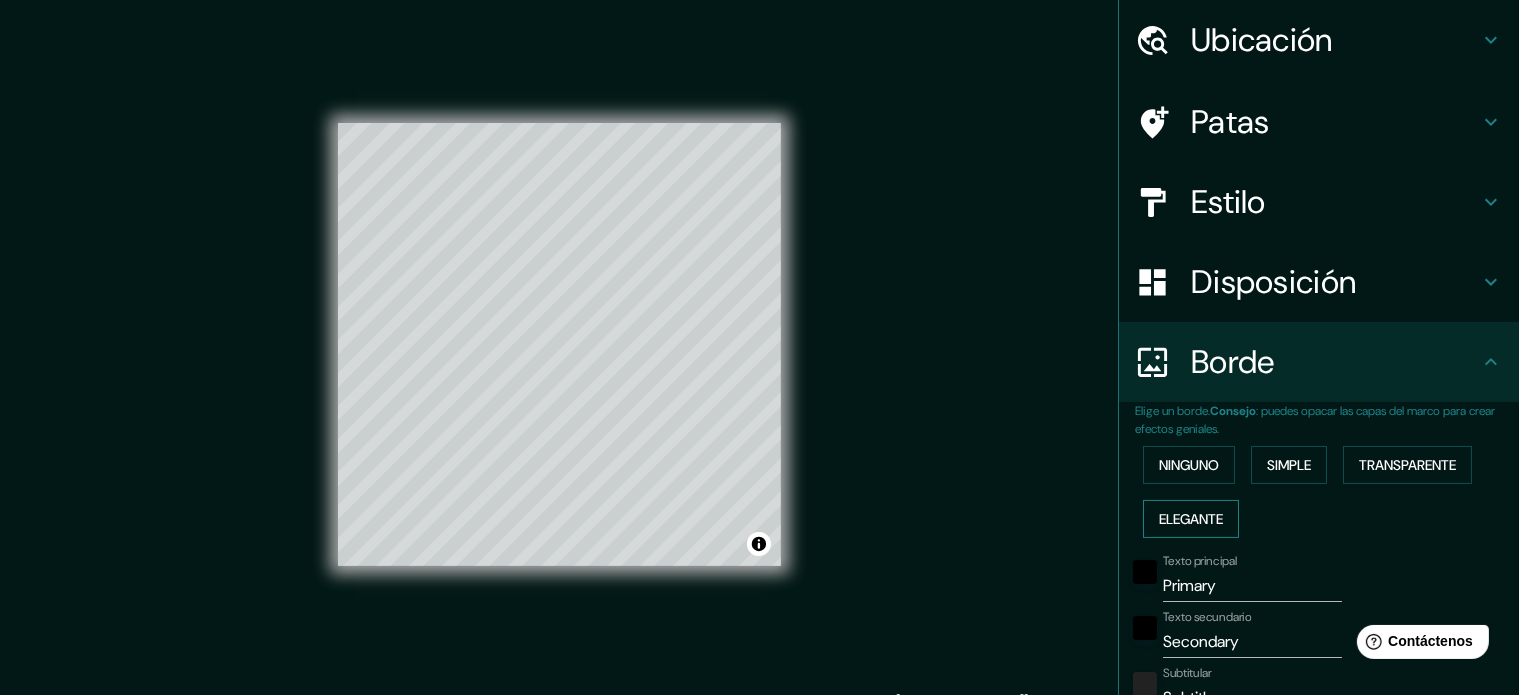 click on "Elegante" at bounding box center [1191, 519] 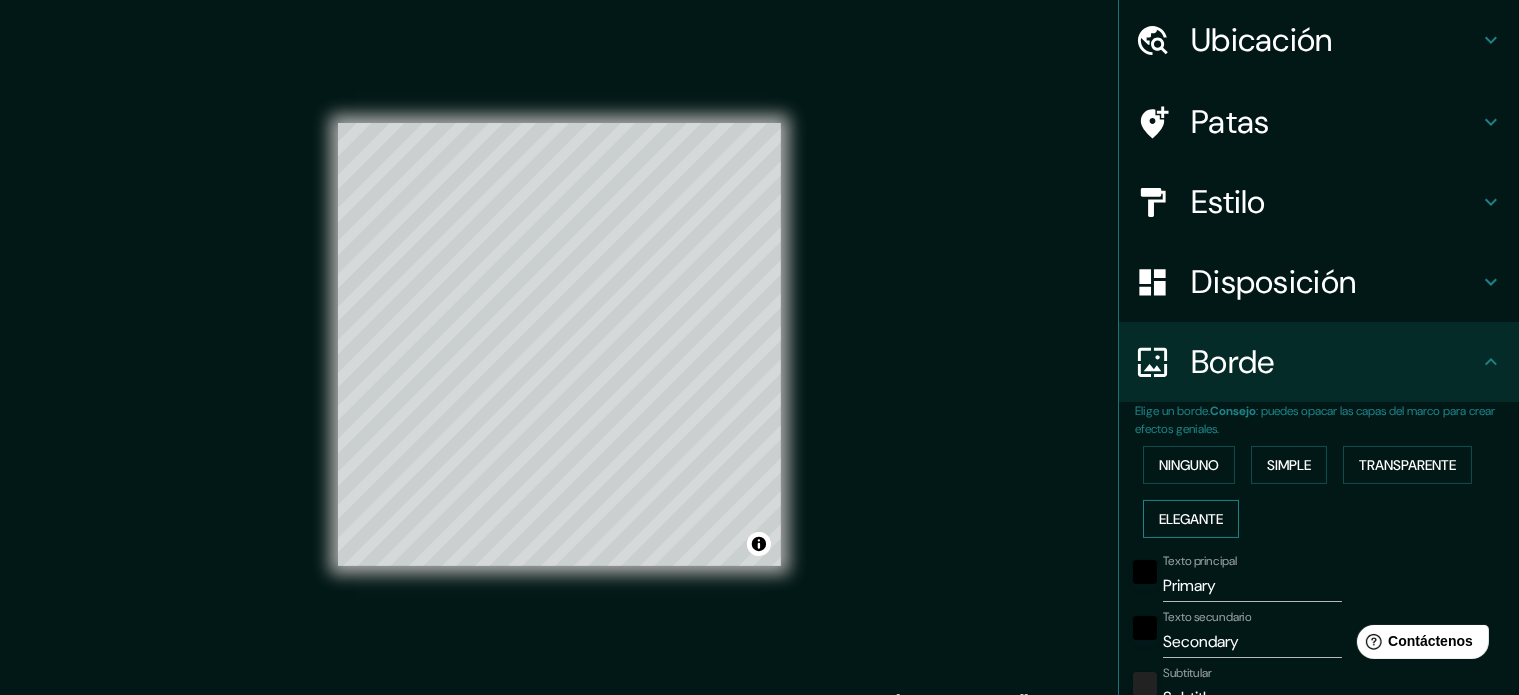 type on "177" 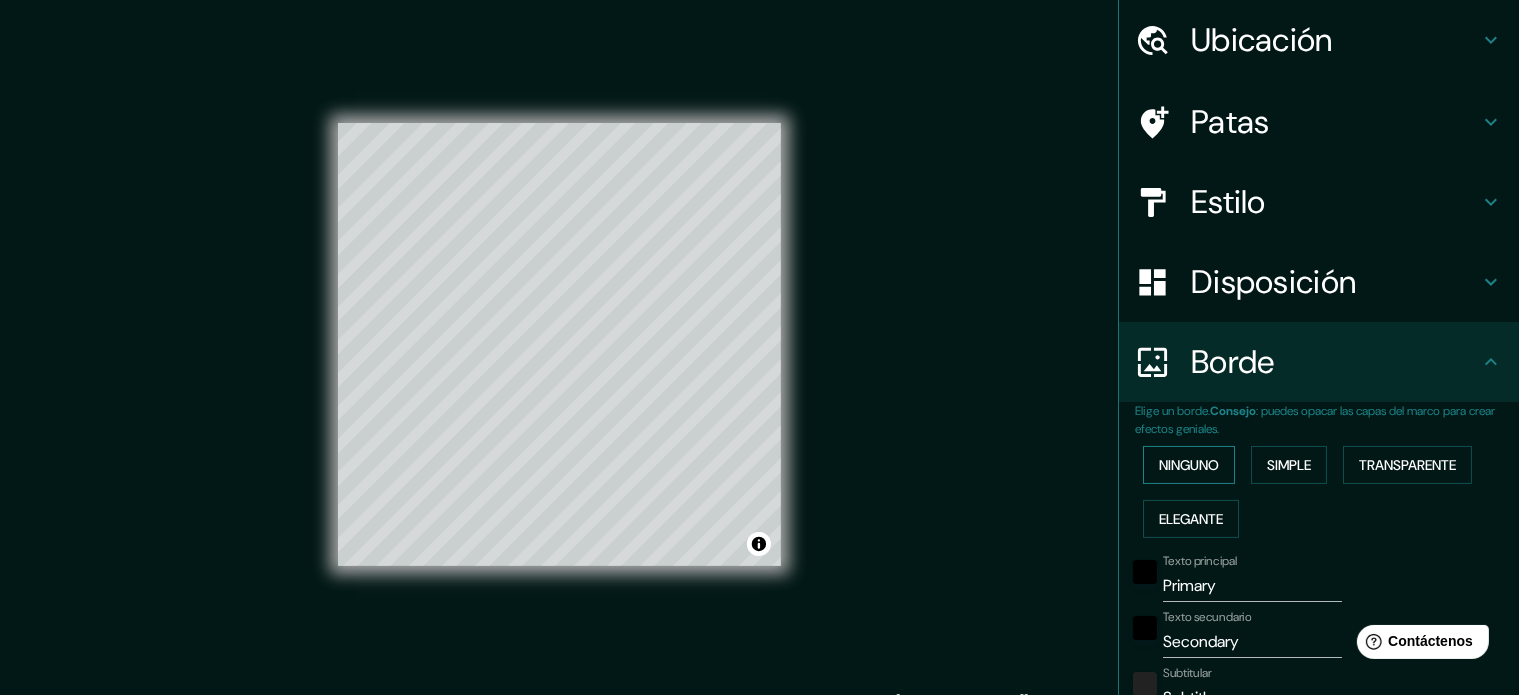 click on "Ninguno" at bounding box center (1189, 465) 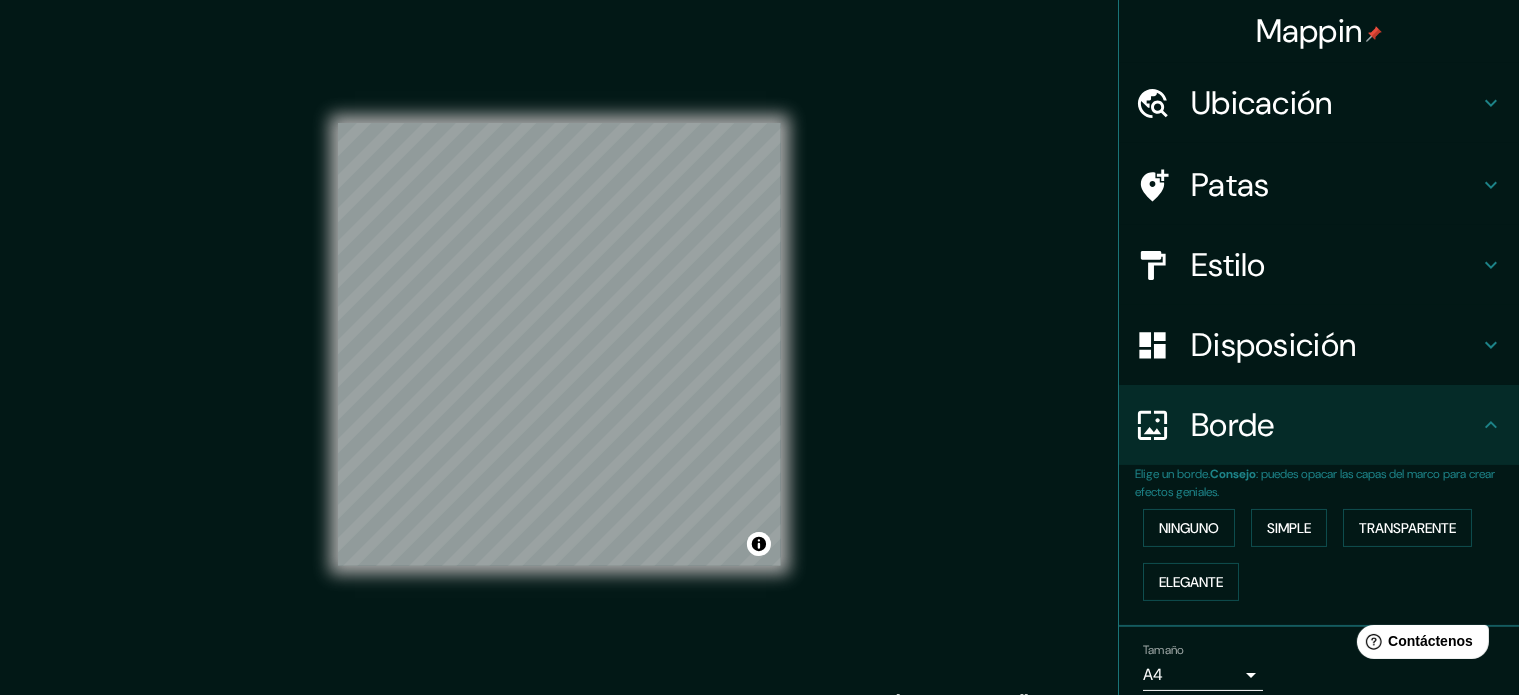 scroll, scrollTop: 0, scrollLeft: 0, axis: both 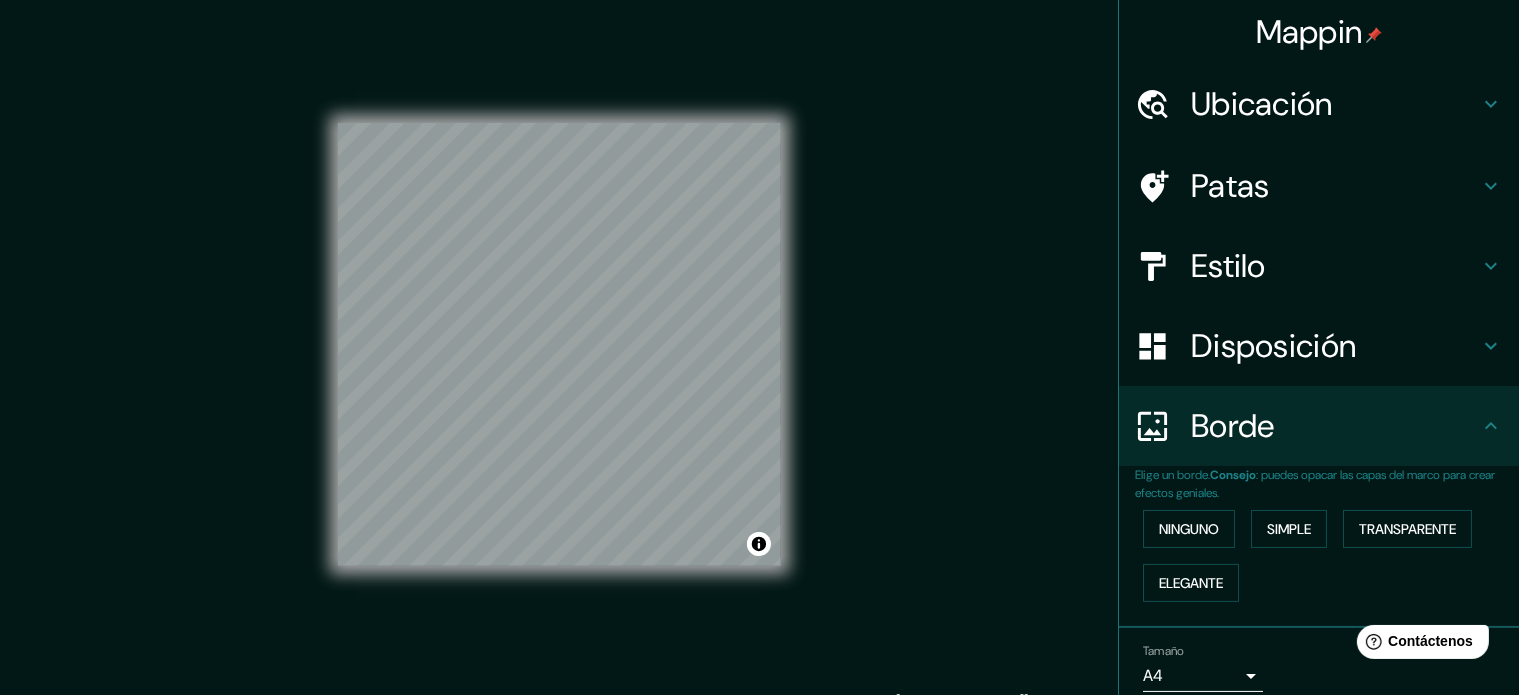 click on "Patas" at bounding box center (1319, 186) 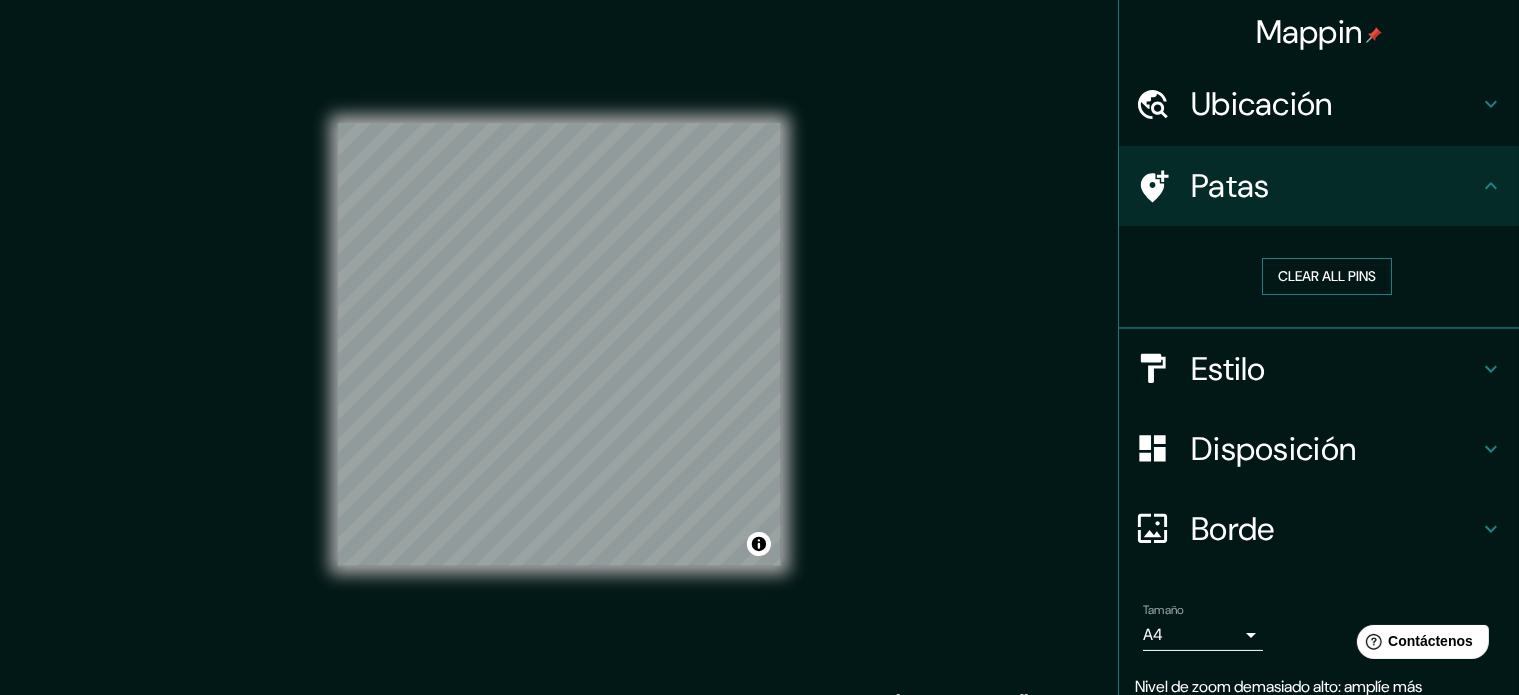 click on "Clear all pins" at bounding box center [1327, 276] 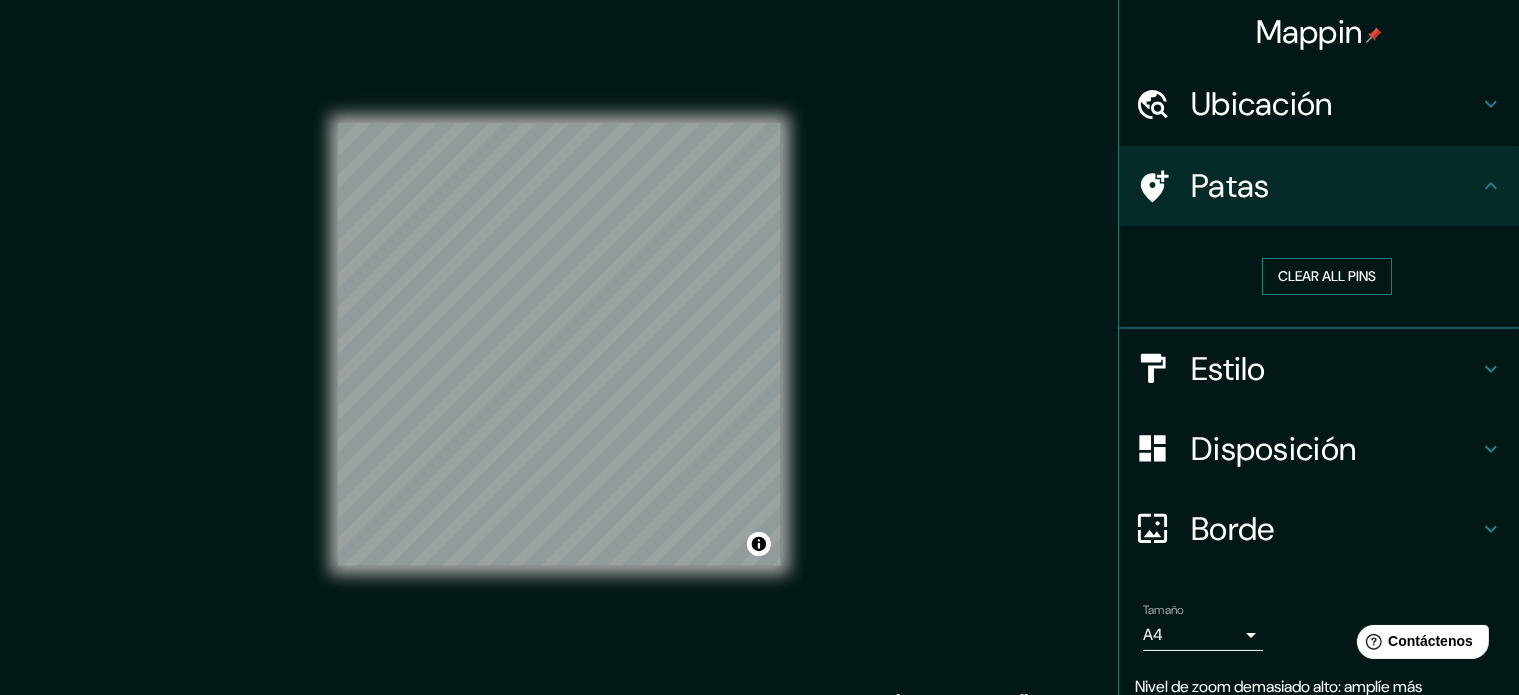 click on "Clear all pins" at bounding box center (1327, 276) 